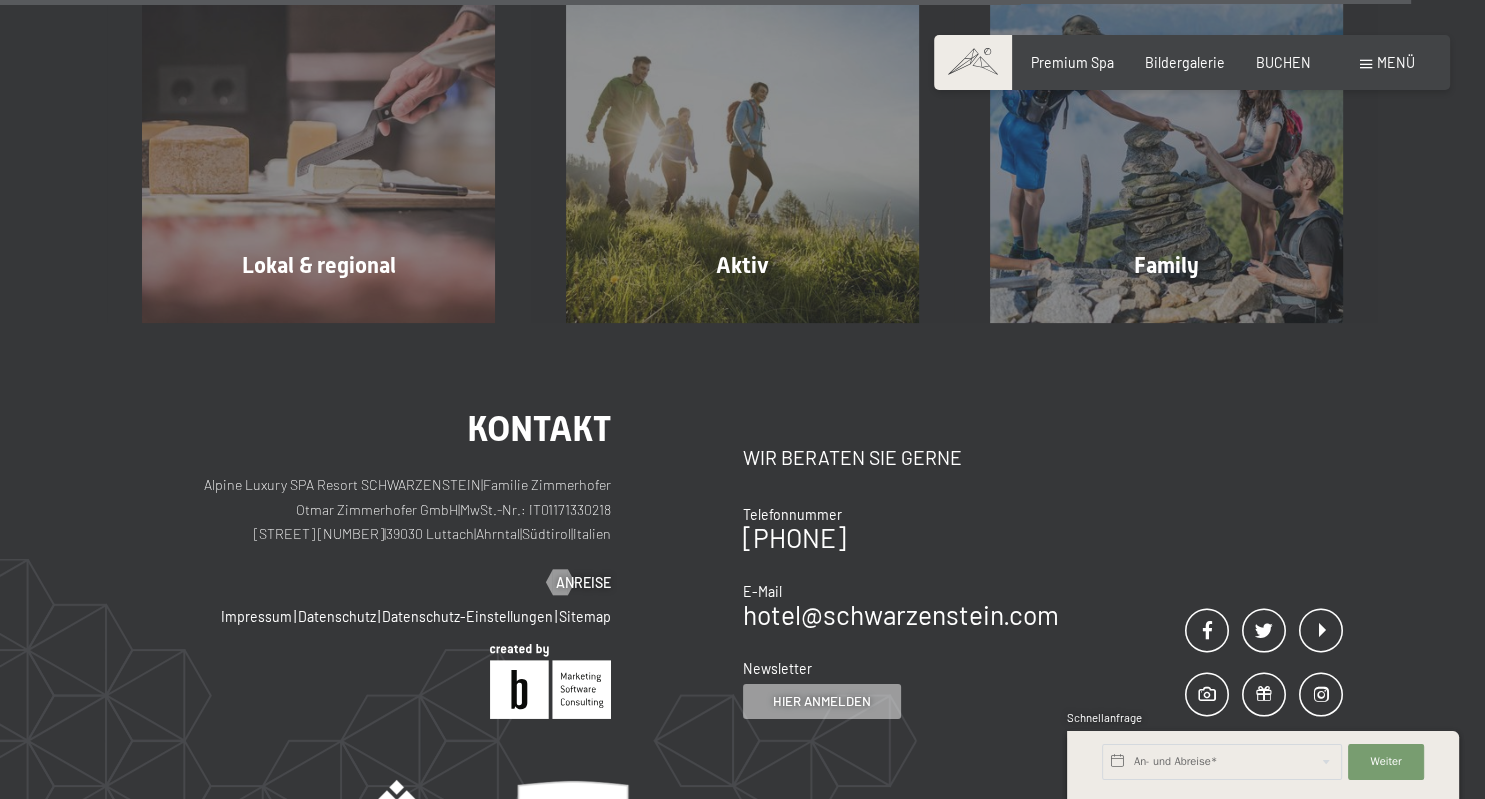scroll, scrollTop: 6559, scrollLeft: 0, axis: vertical 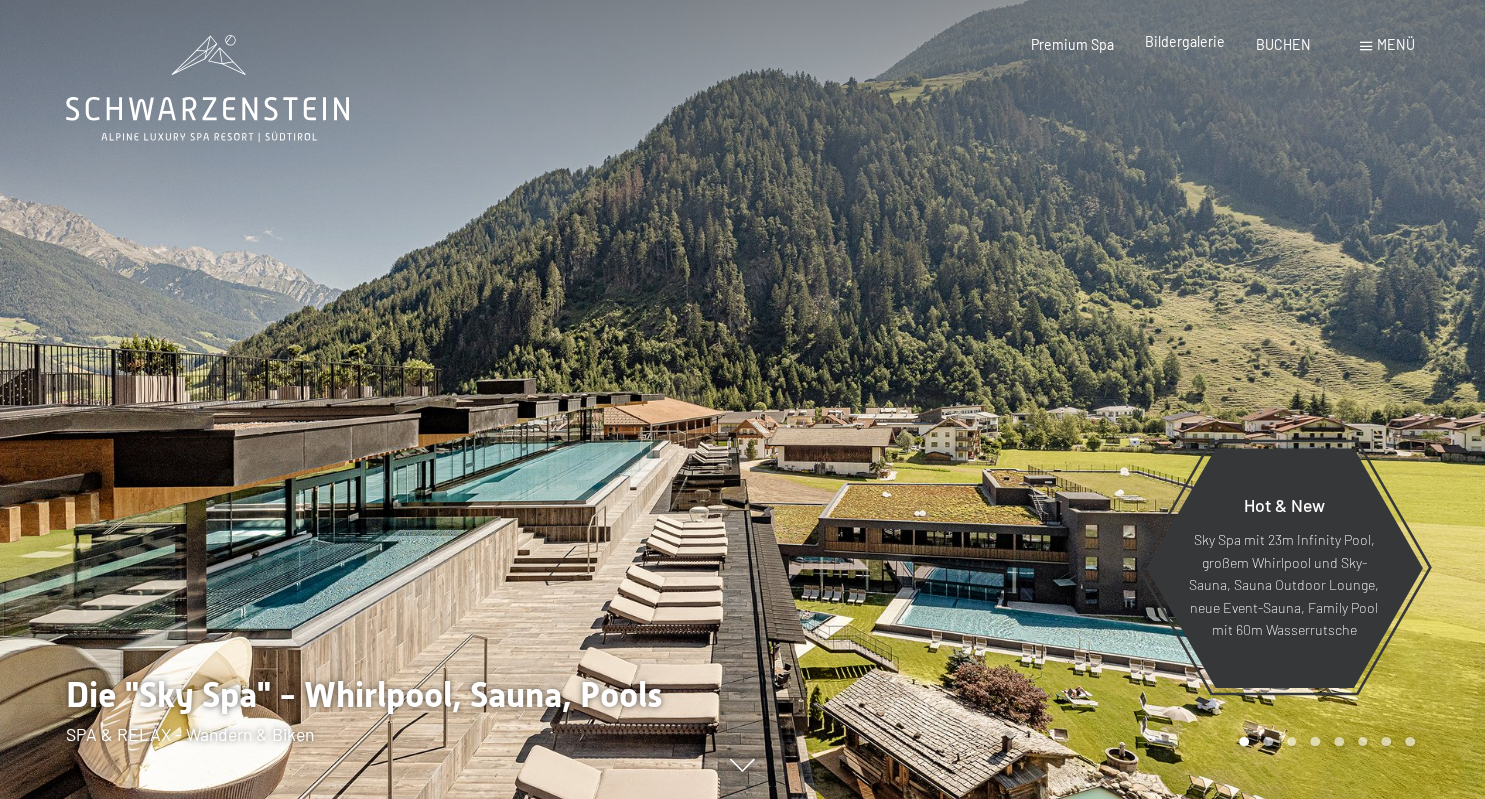 click on "Bildergalerie" at bounding box center (1185, 41) 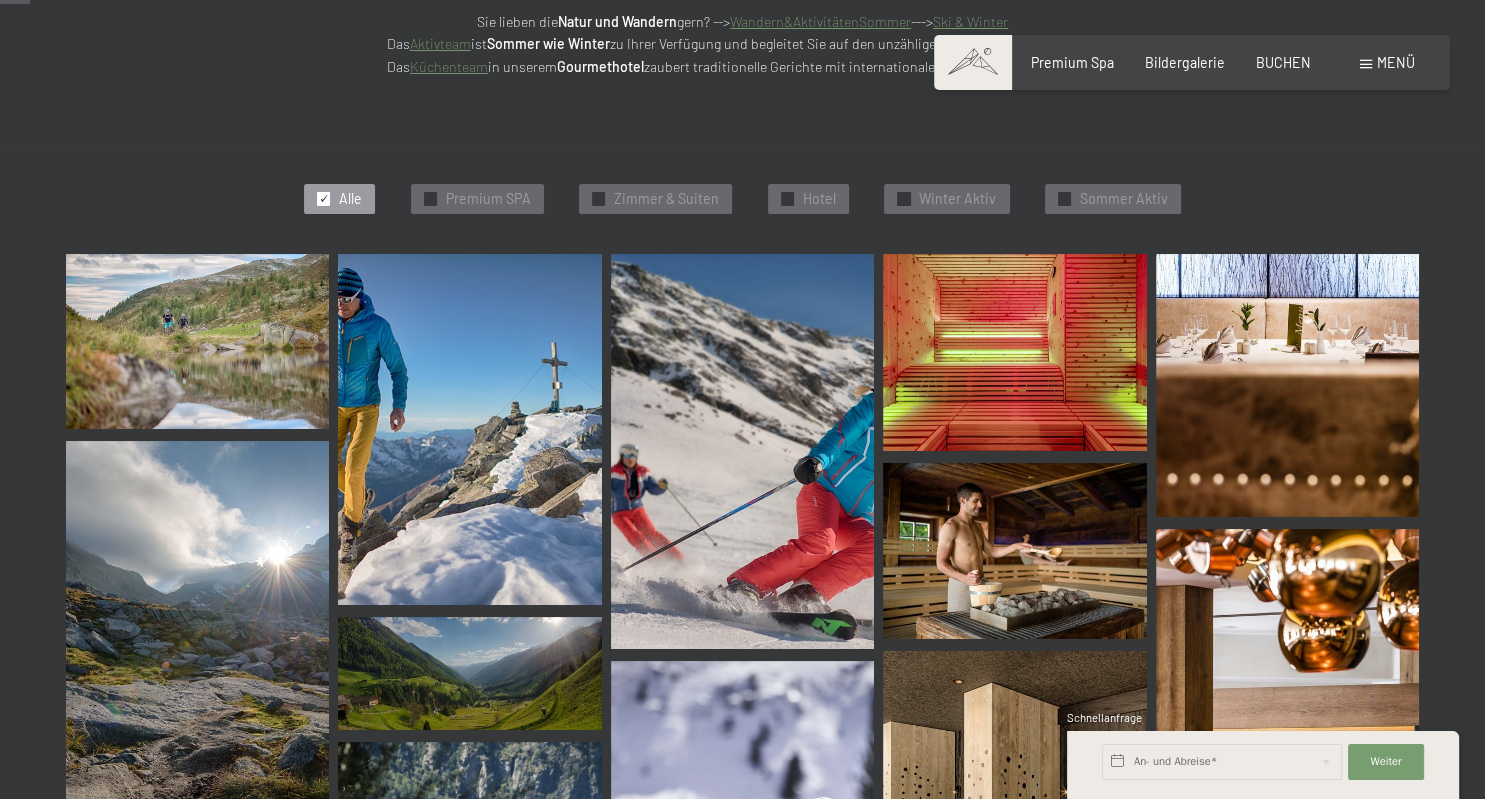 scroll, scrollTop: 422, scrollLeft: 0, axis: vertical 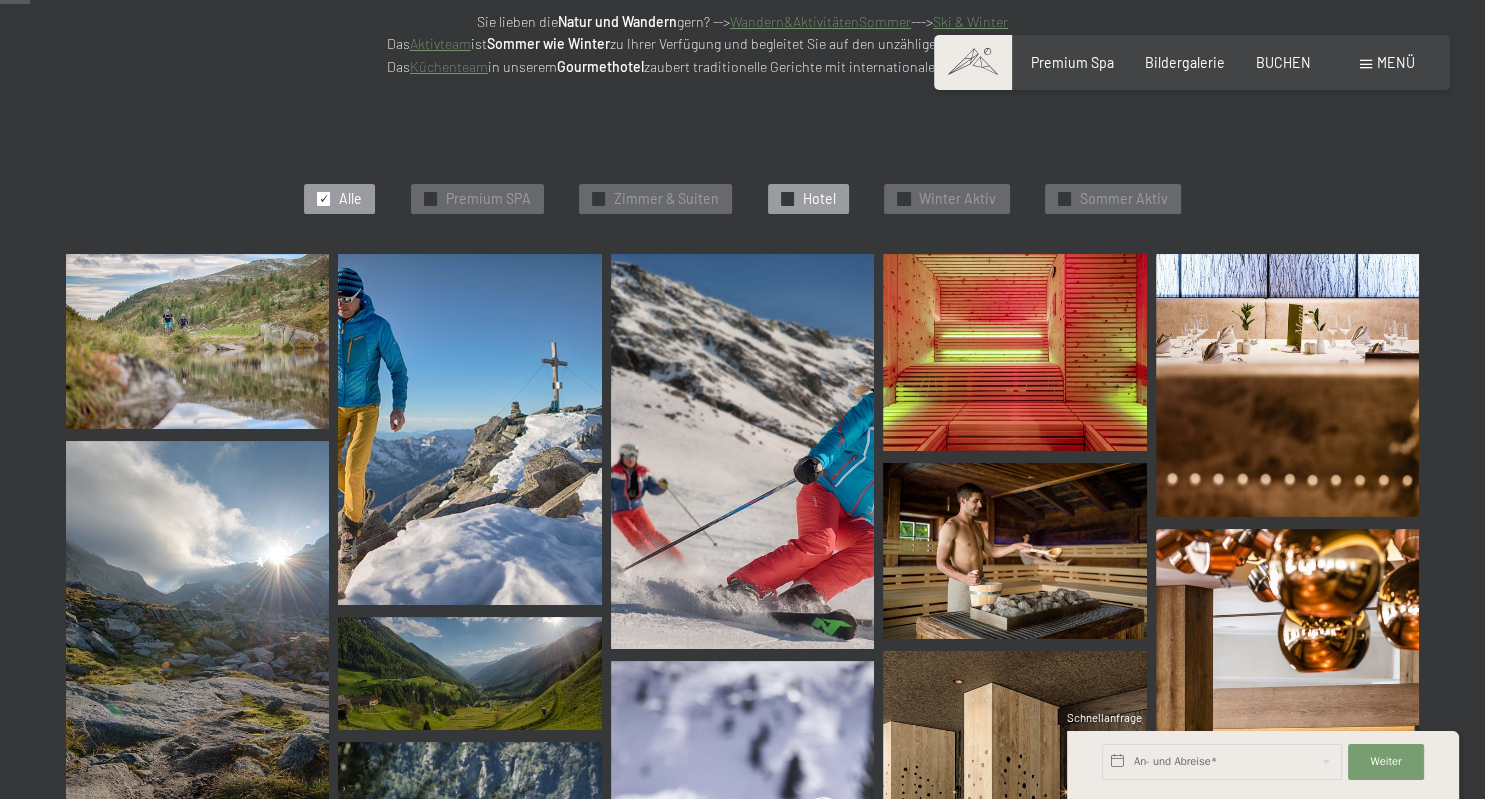 click on "✓       Hotel" at bounding box center (808, 199) 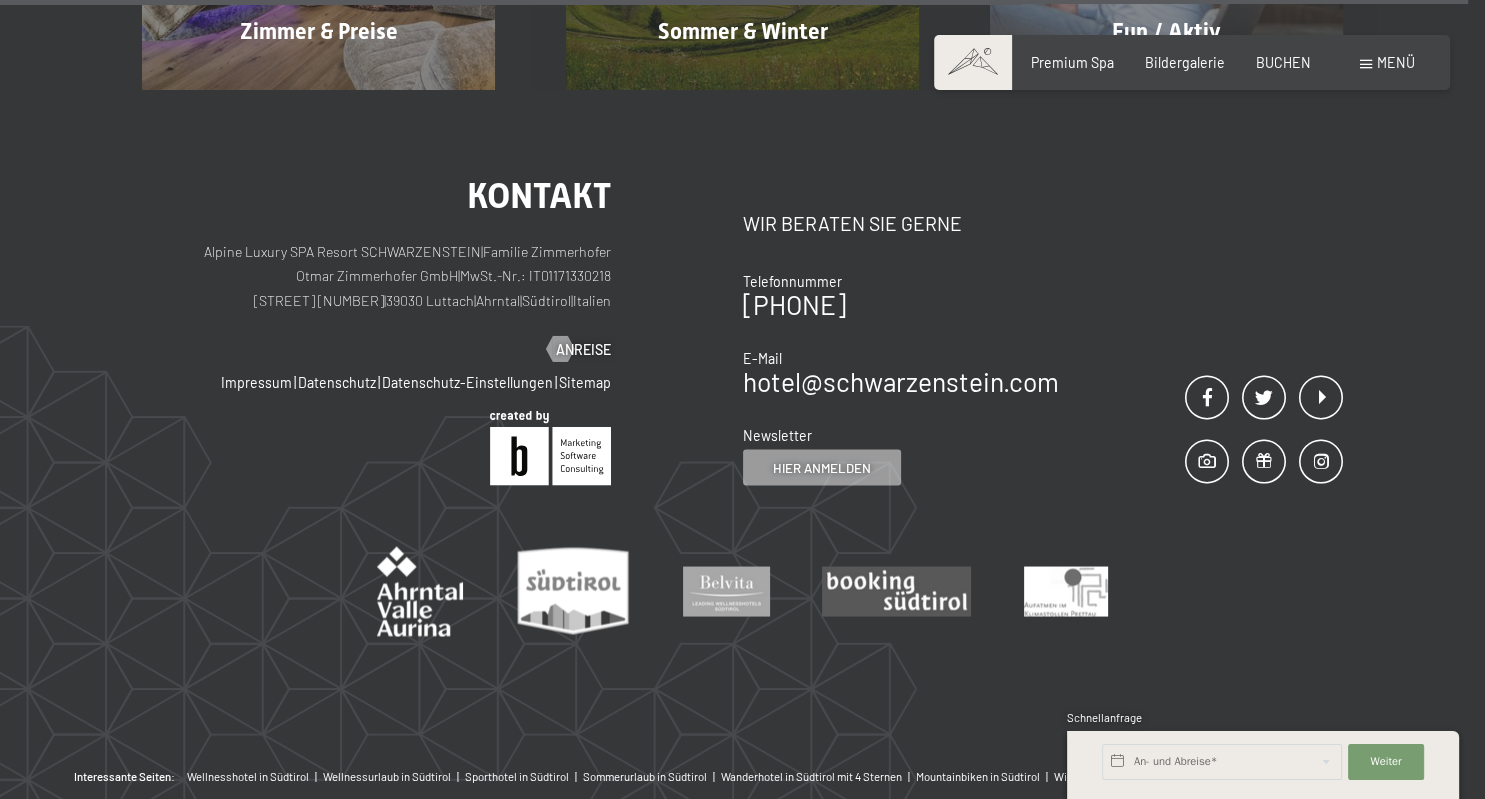scroll, scrollTop: 3594, scrollLeft: 0, axis: vertical 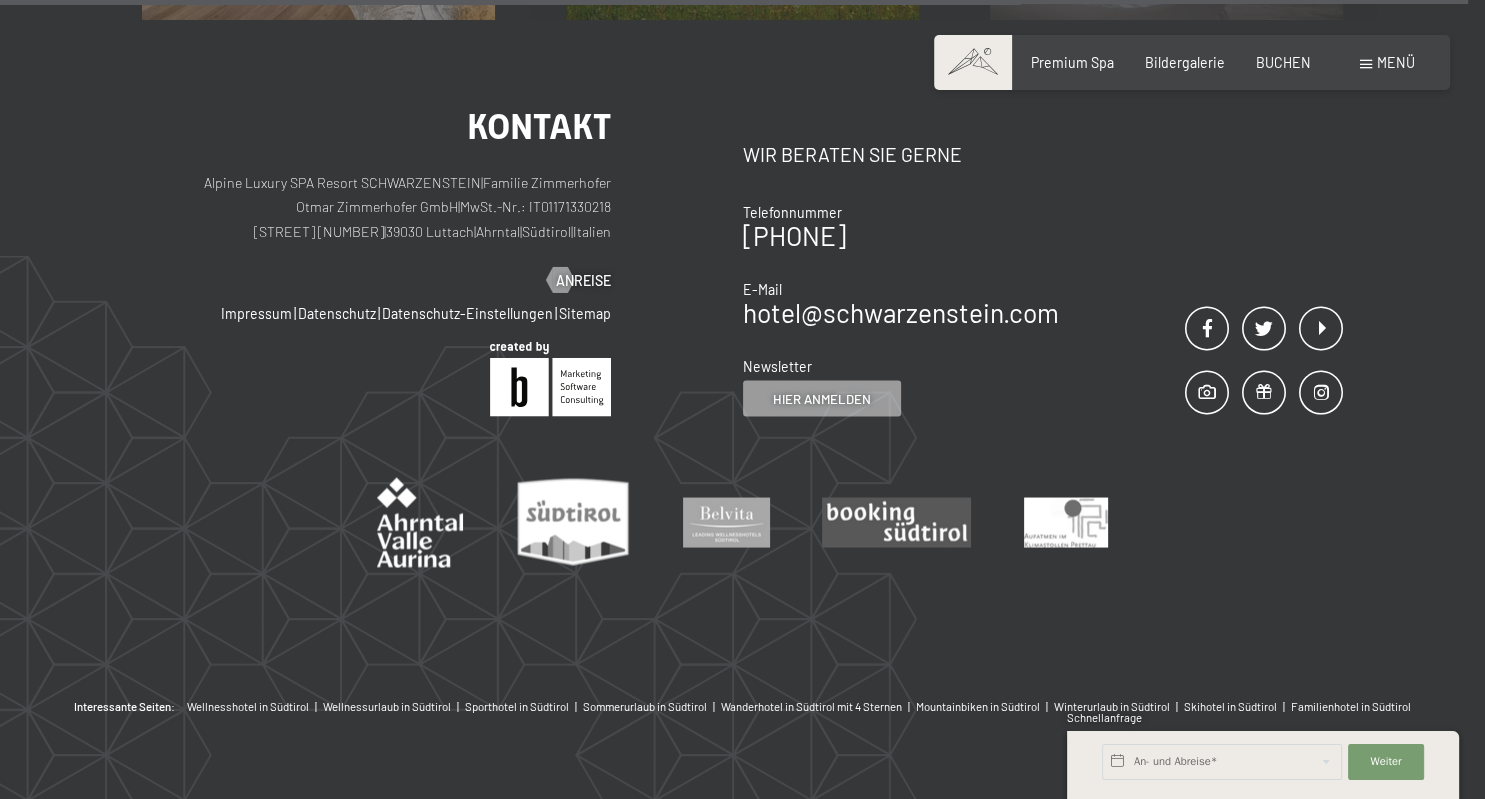 click on "Menü" at bounding box center (1396, 62) 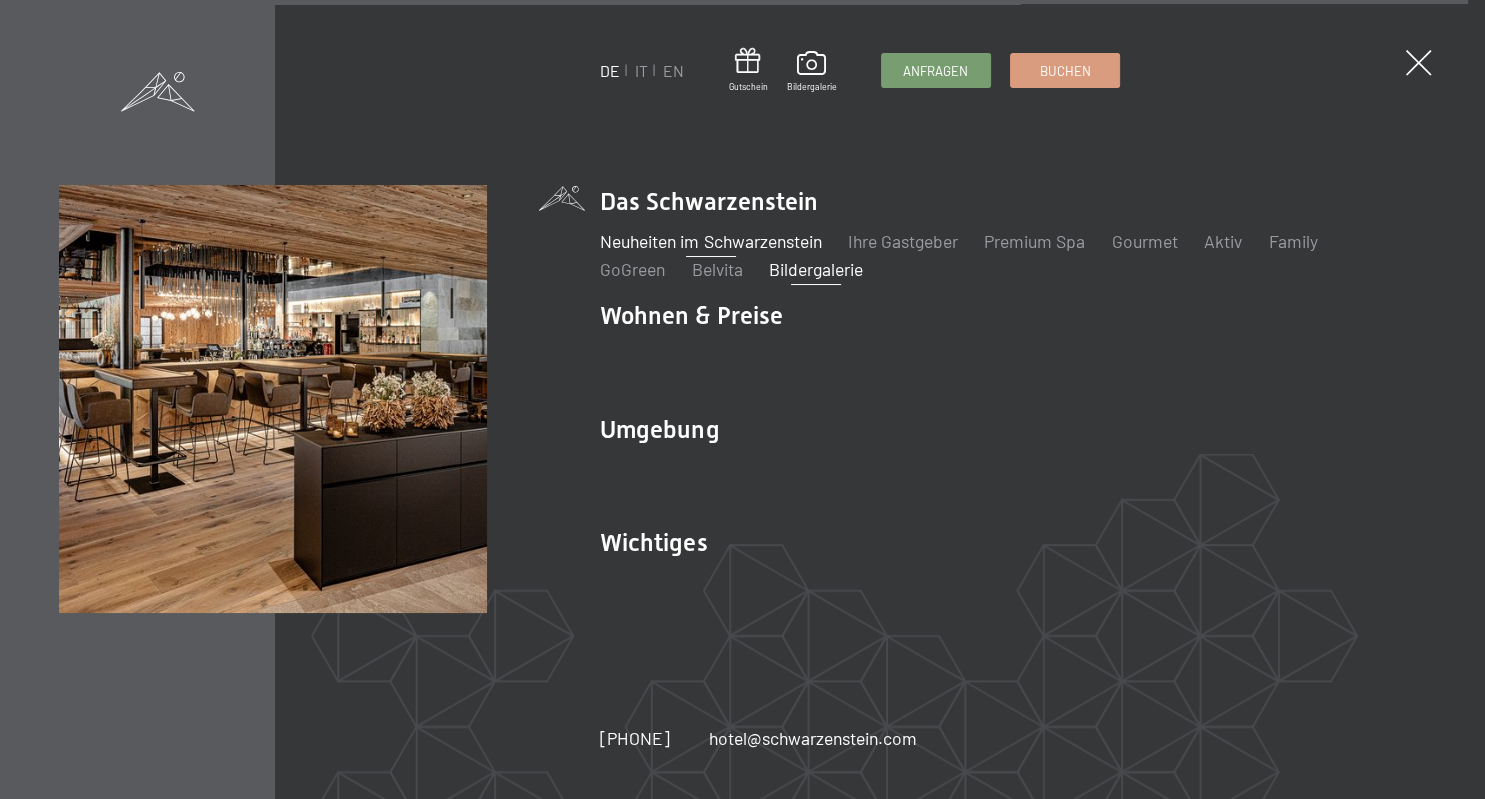 click on "Neuheiten im Schwarzenstein" at bounding box center [710, 241] 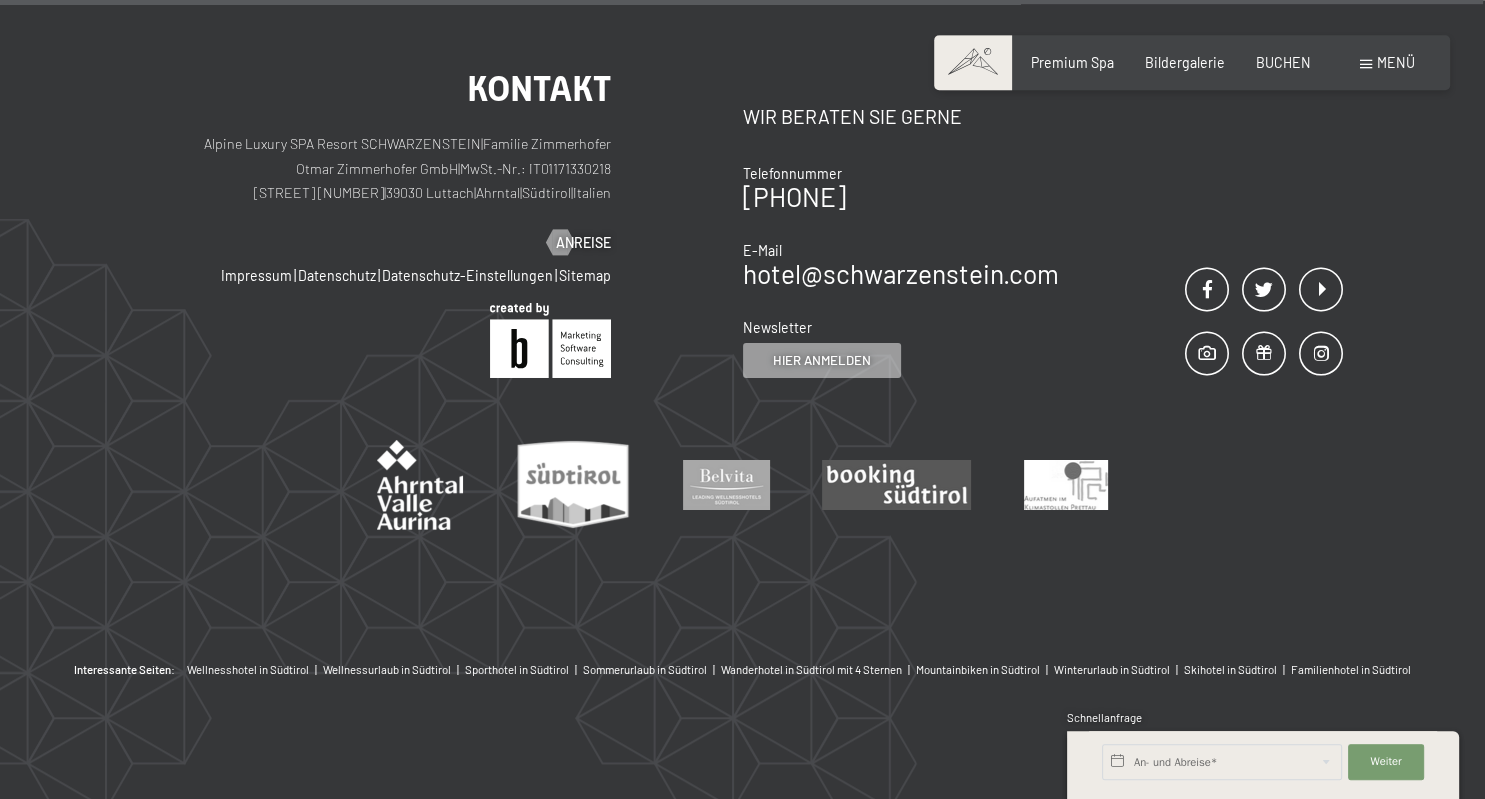 scroll, scrollTop: 6980, scrollLeft: 0, axis: vertical 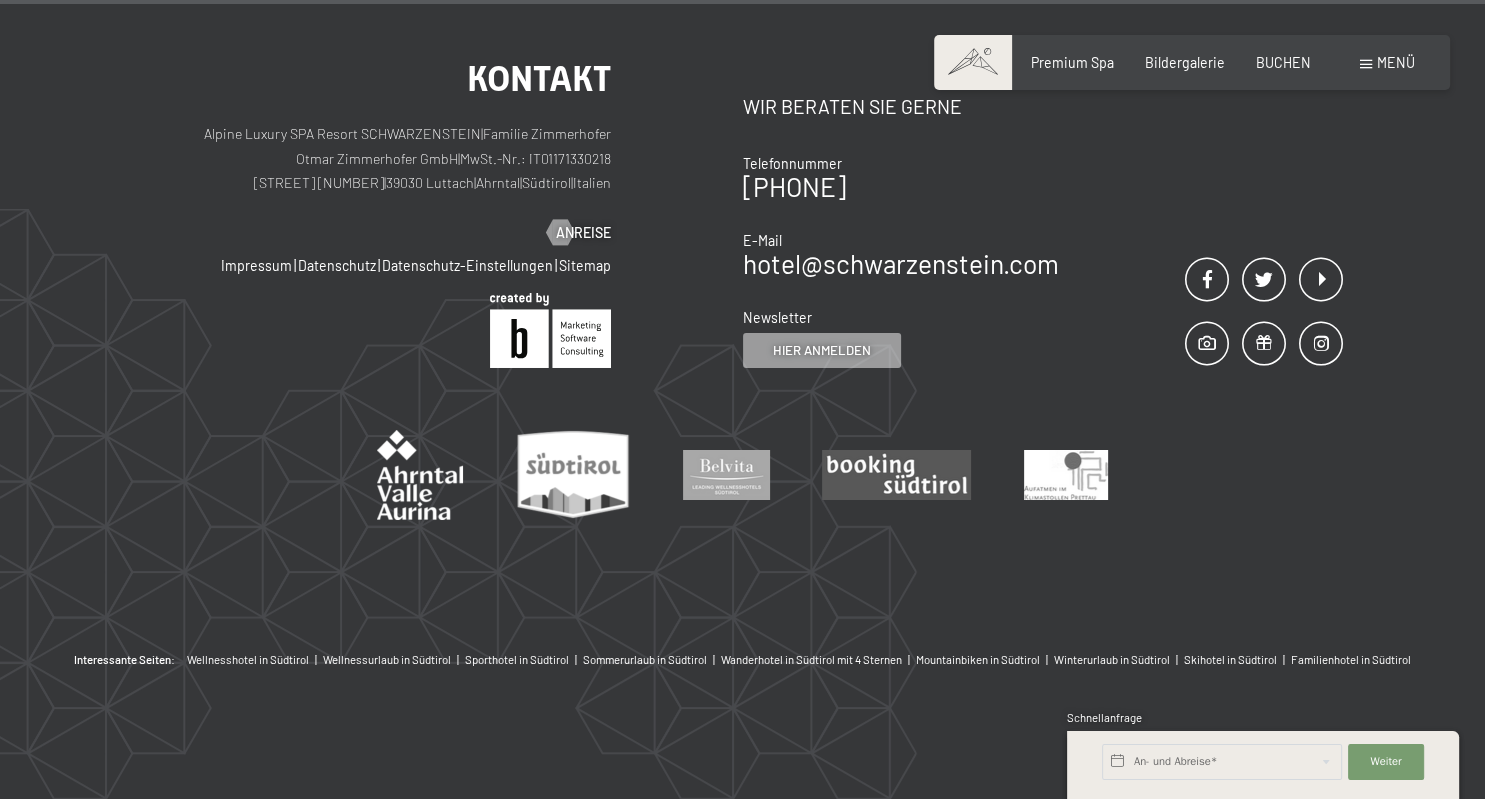 click on "Menü" at bounding box center (1396, 62) 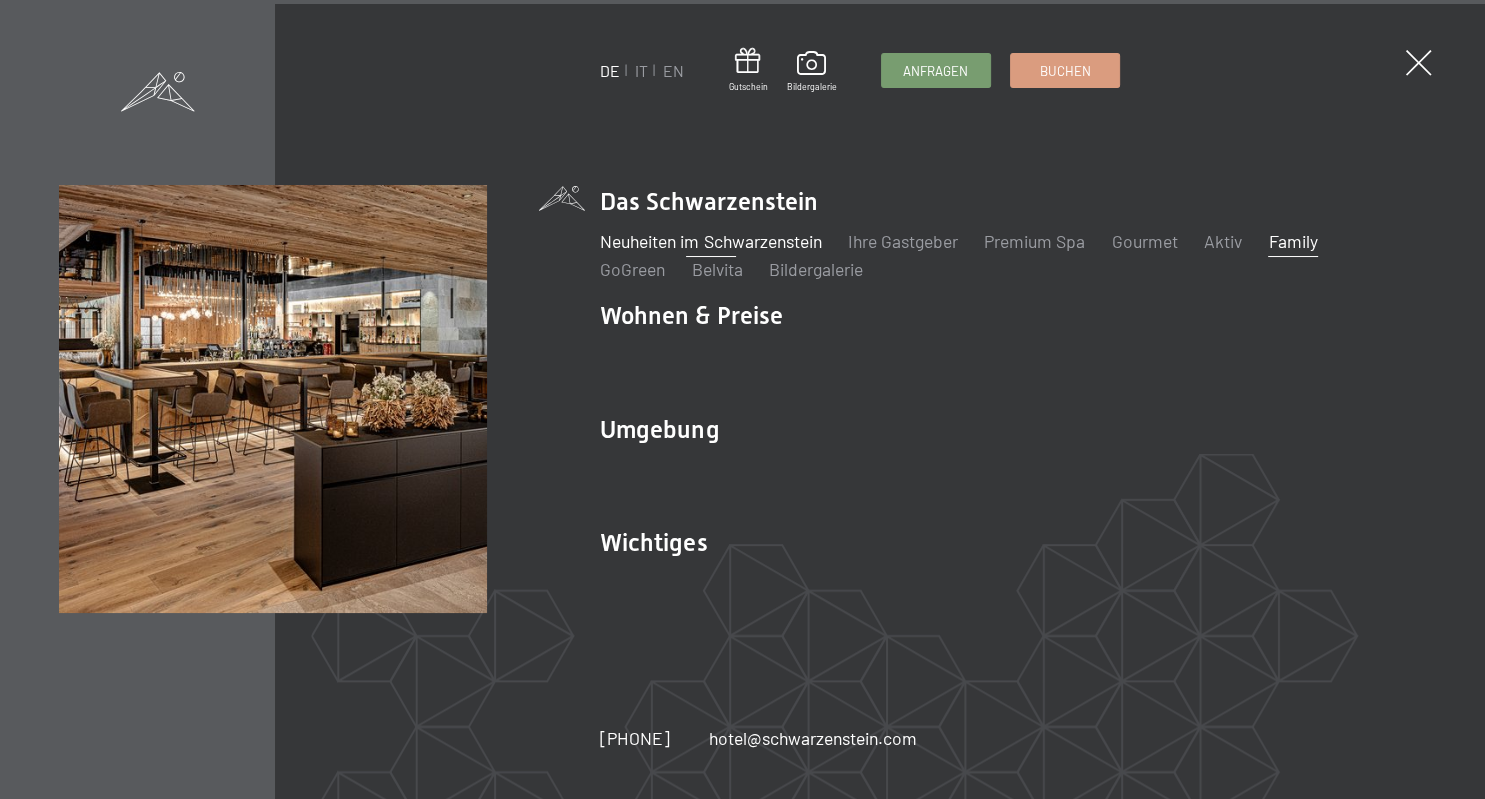 click on "Family" at bounding box center [1292, 241] 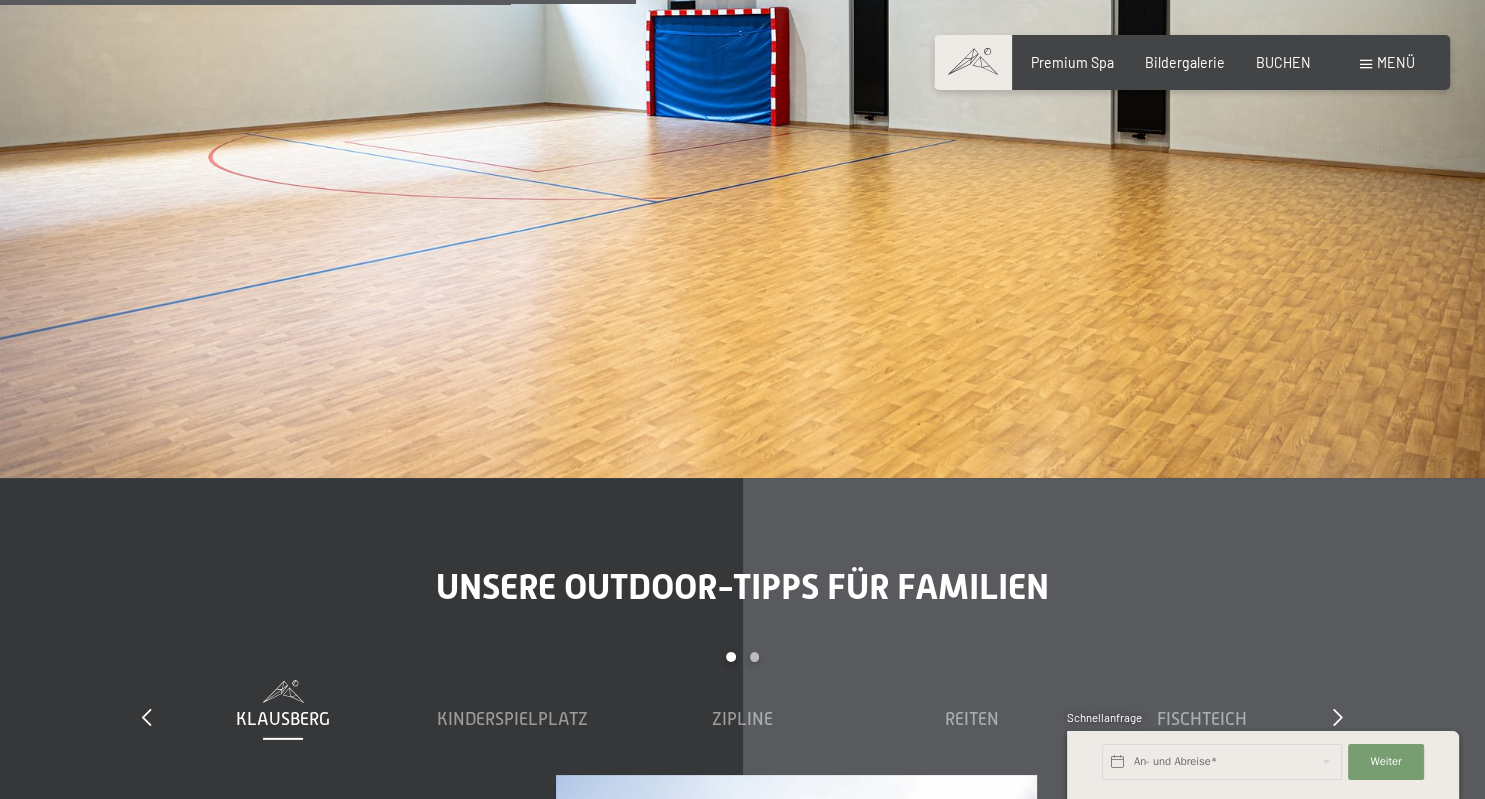 scroll, scrollTop: 6230, scrollLeft: 0, axis: vertical 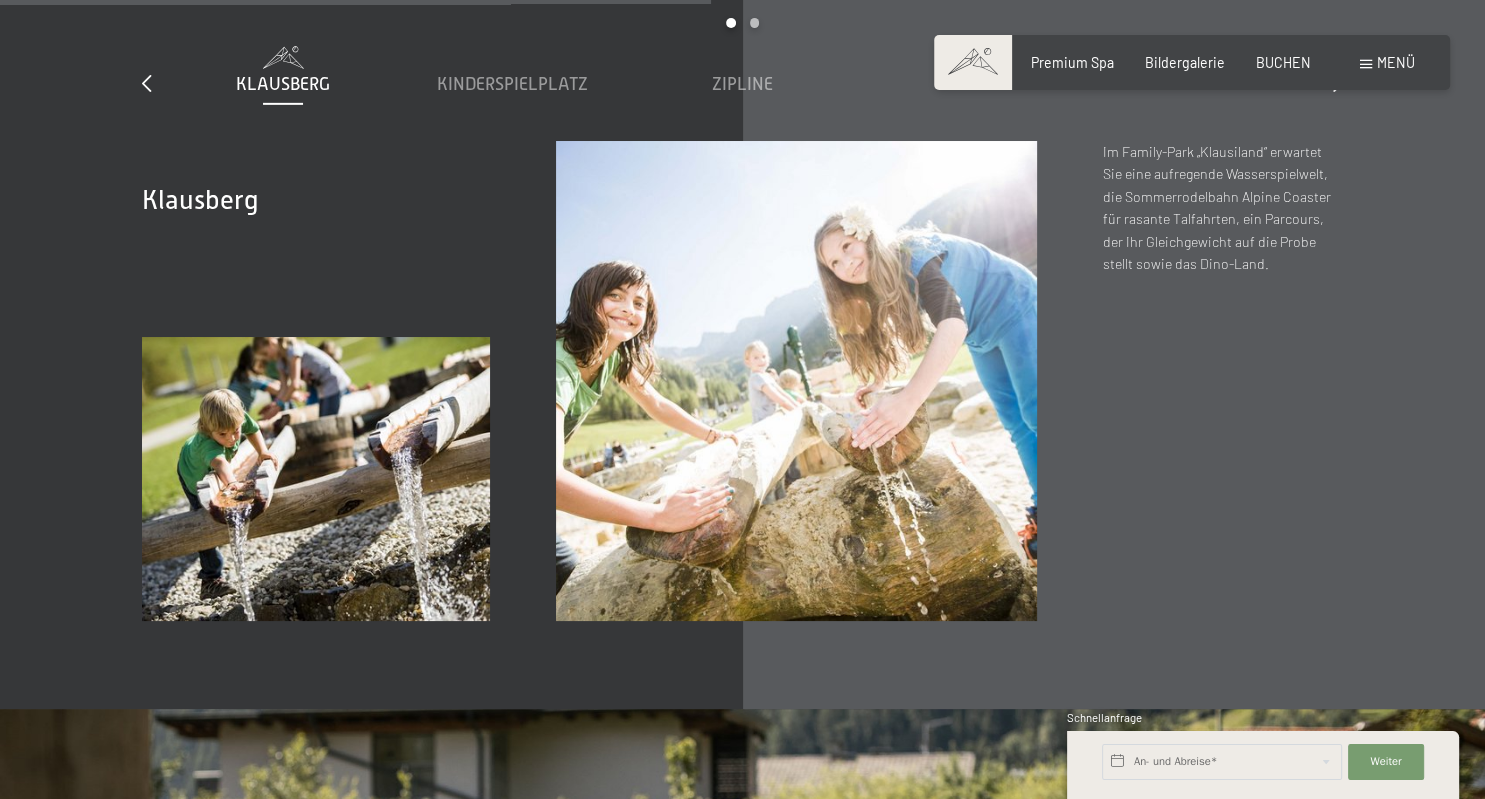 click on "Menü" at bounding box center (1387, 63) 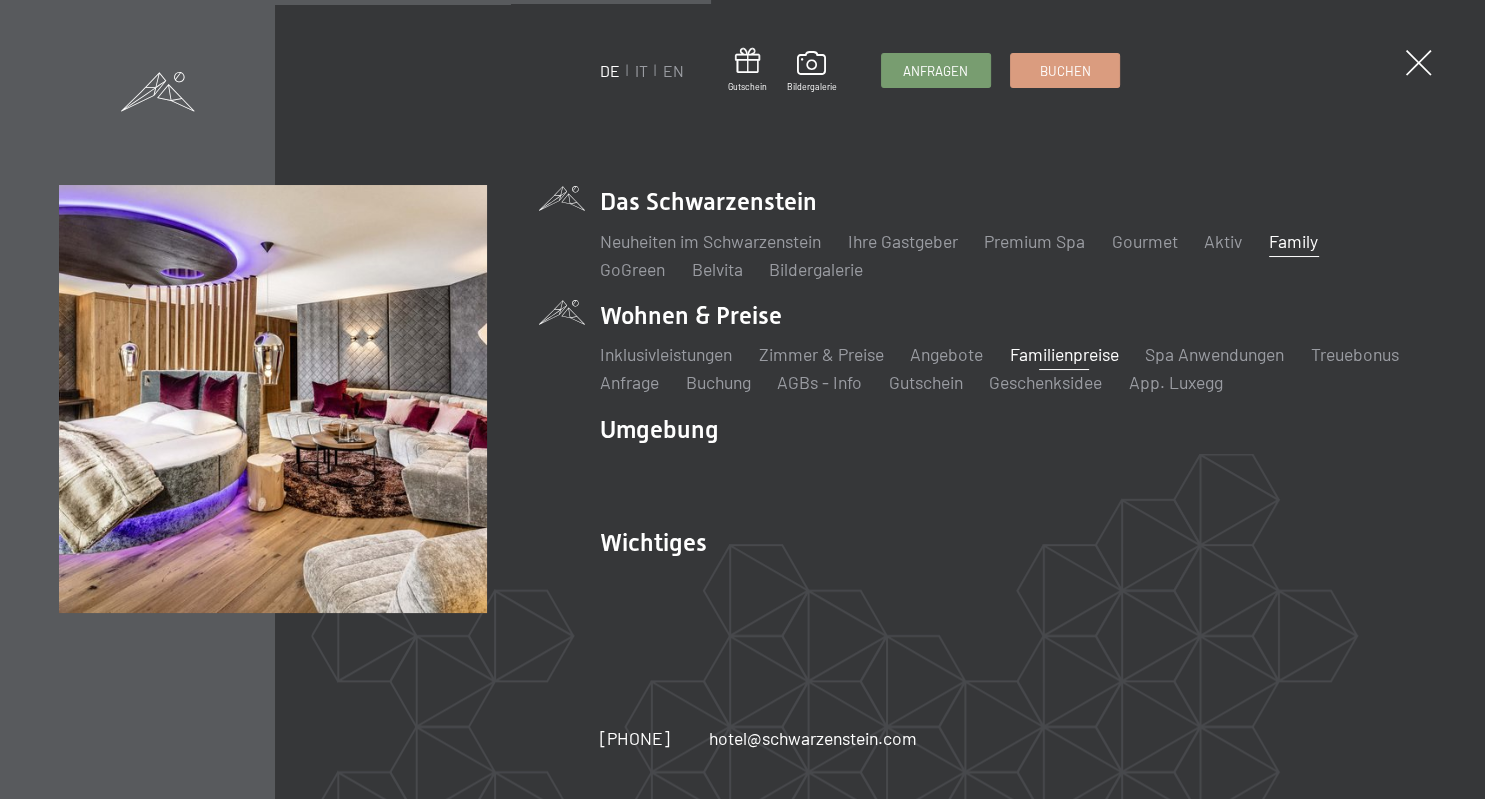 click on "Familienpreise" at bounding box center [1064, 354] 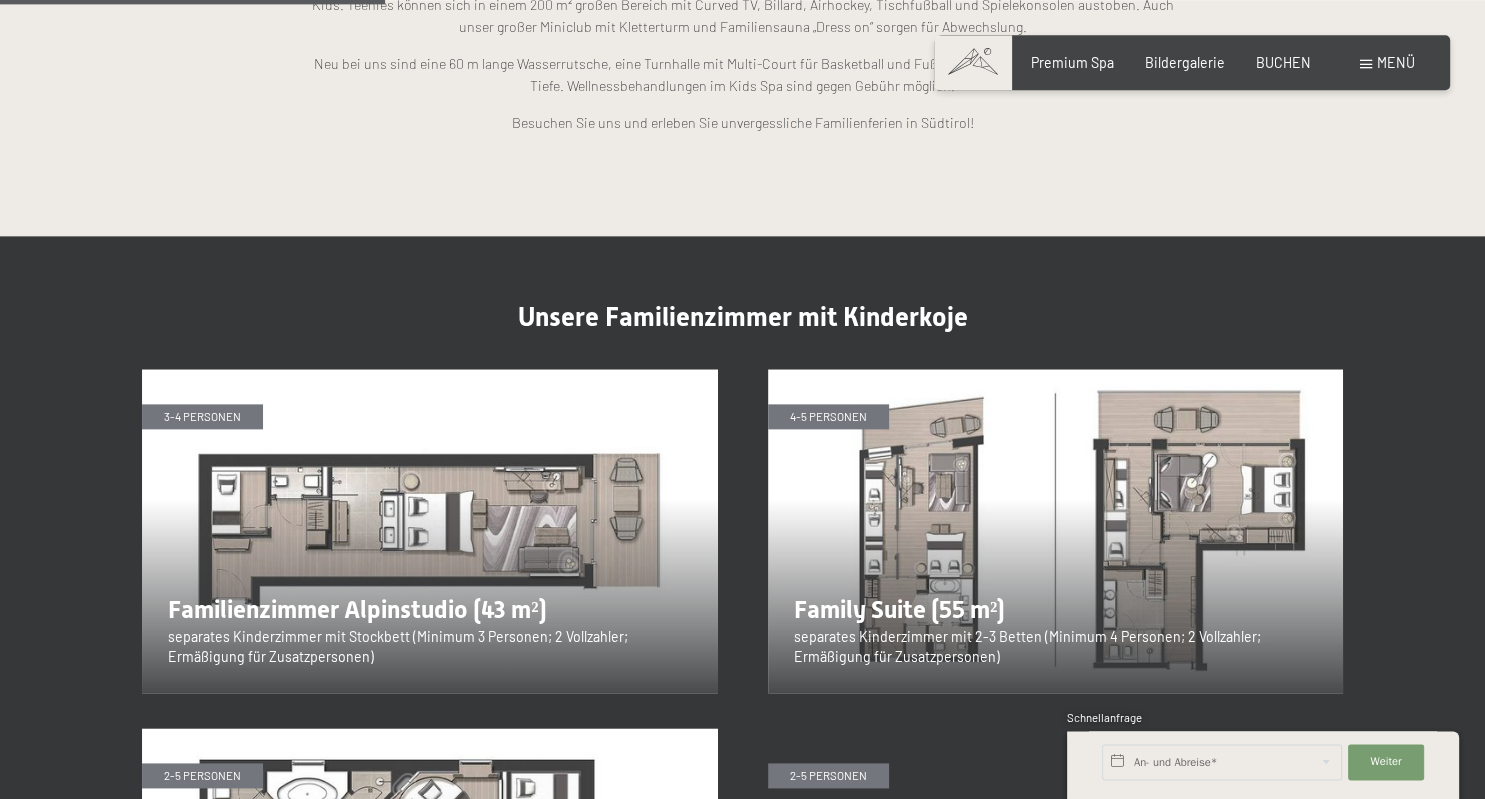 scroll, scrollTop: 1900, scrollLeft: 0, axis: vertical 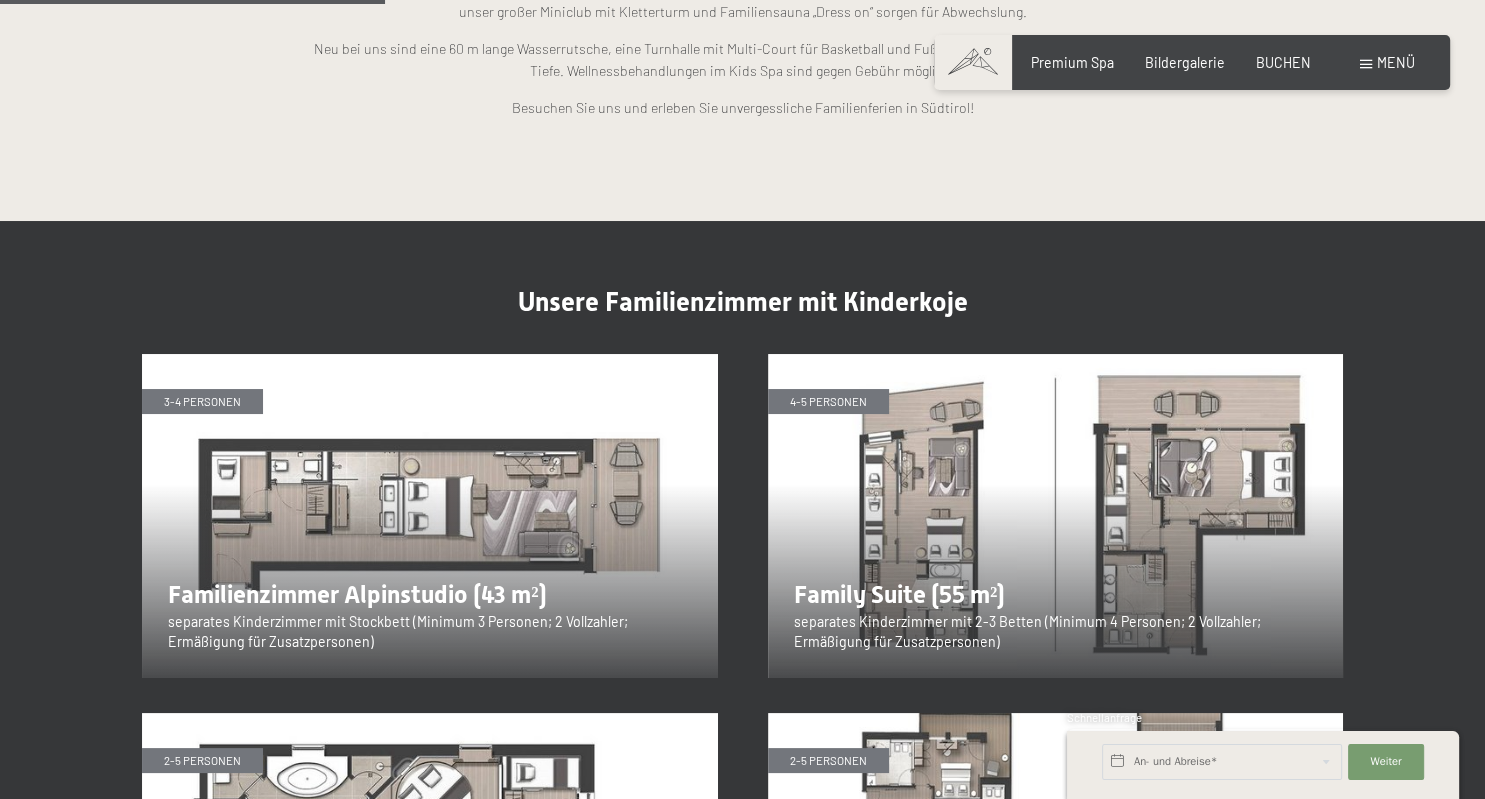 click at bounding box center (1366, 64) 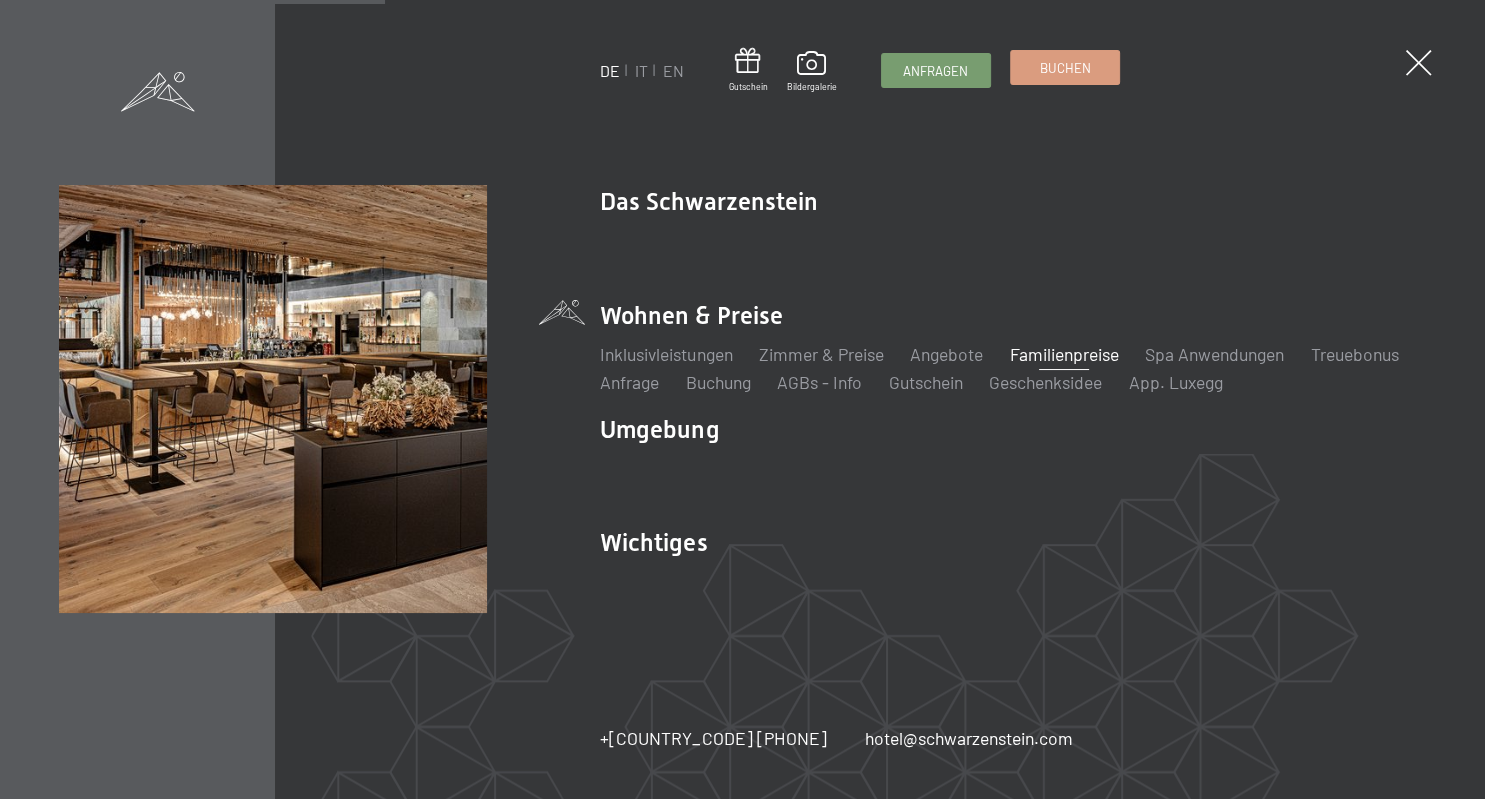 click on "Buchen" at bounding box center (1065, 67) 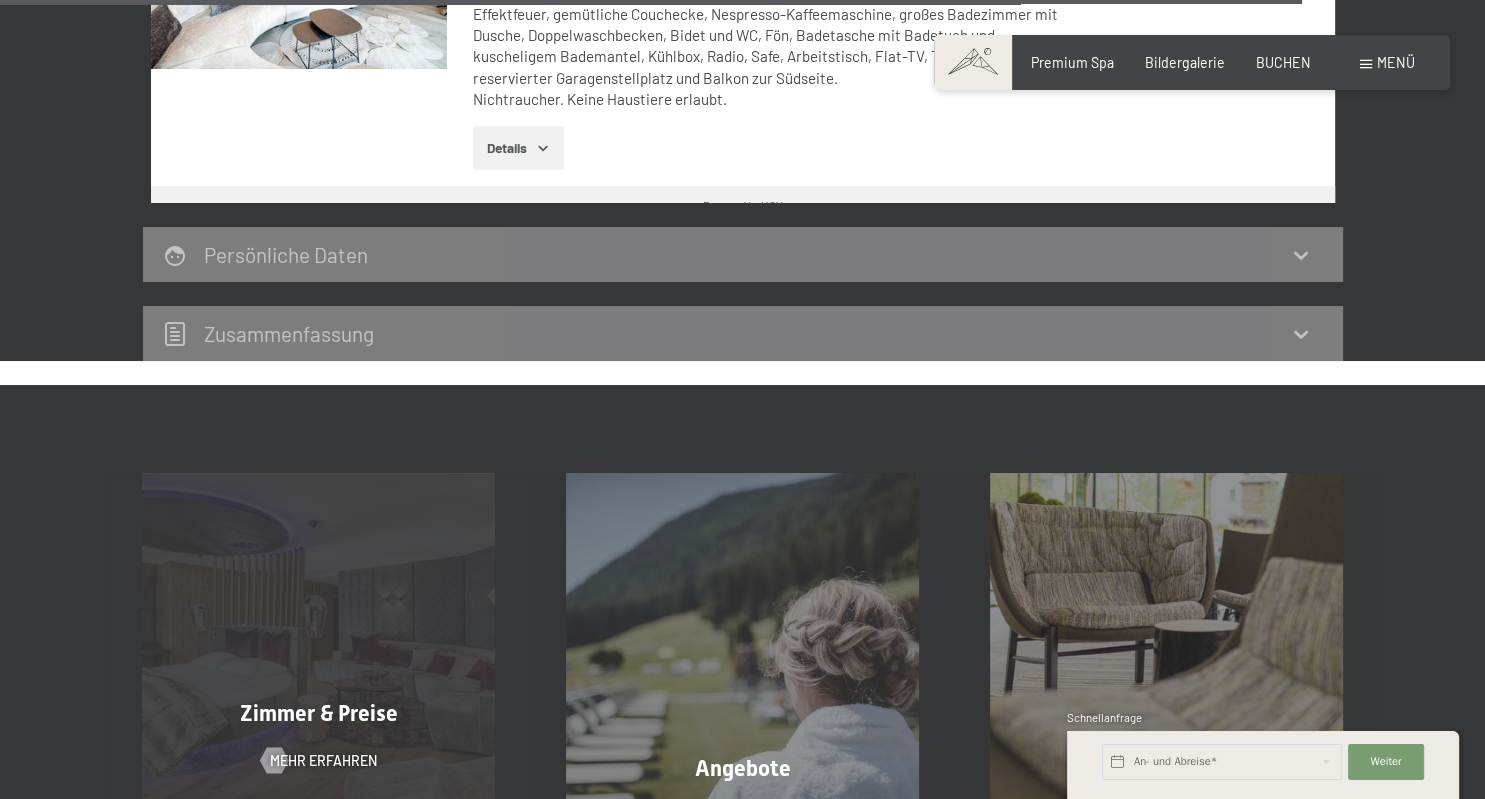 click on "Zimmer & Preise           Mehr erfahren" at bounding box center [319, 649] 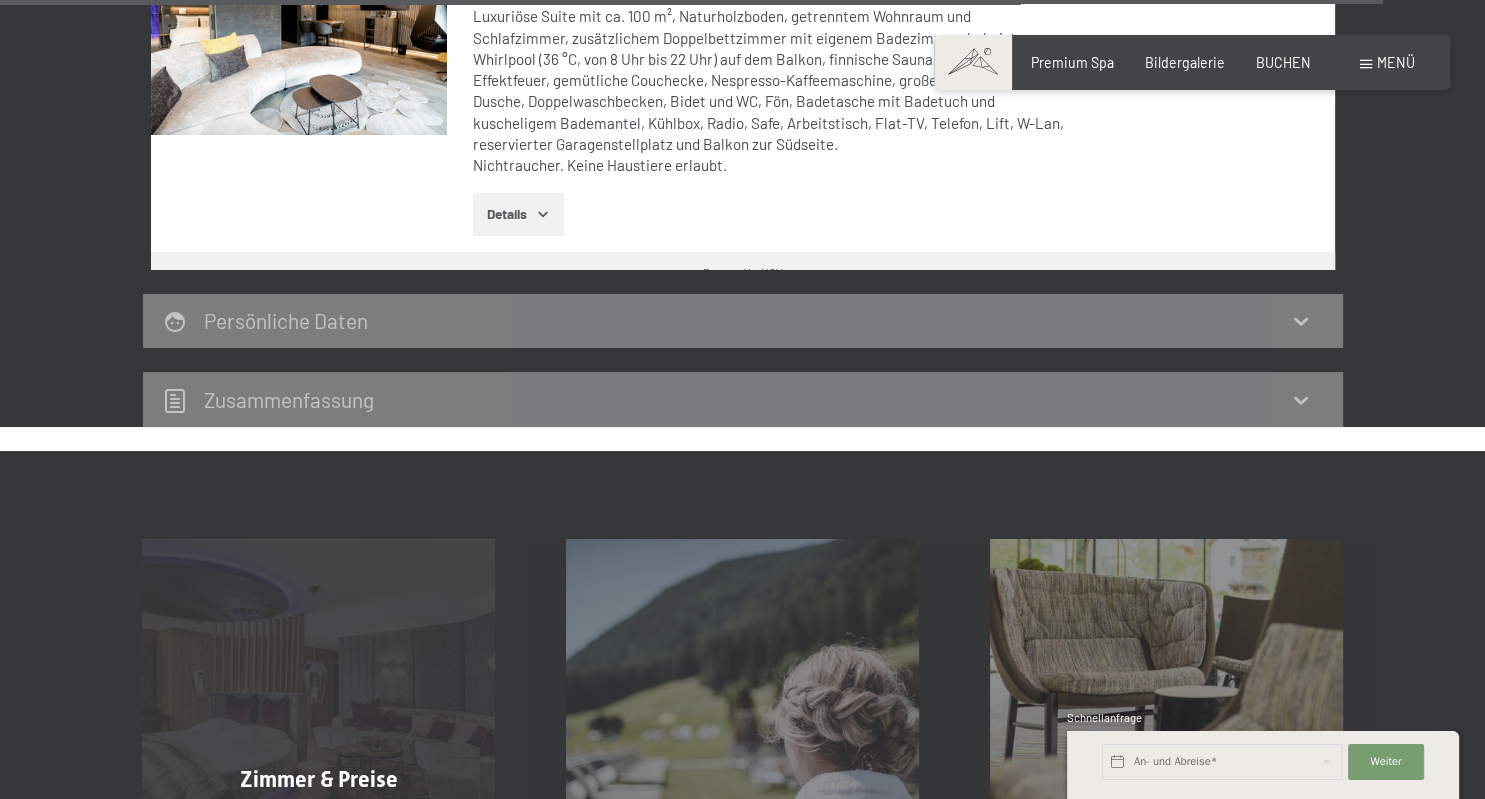 scroll, scrollTop: 6320, scrollLeft: 0, axis: vertical 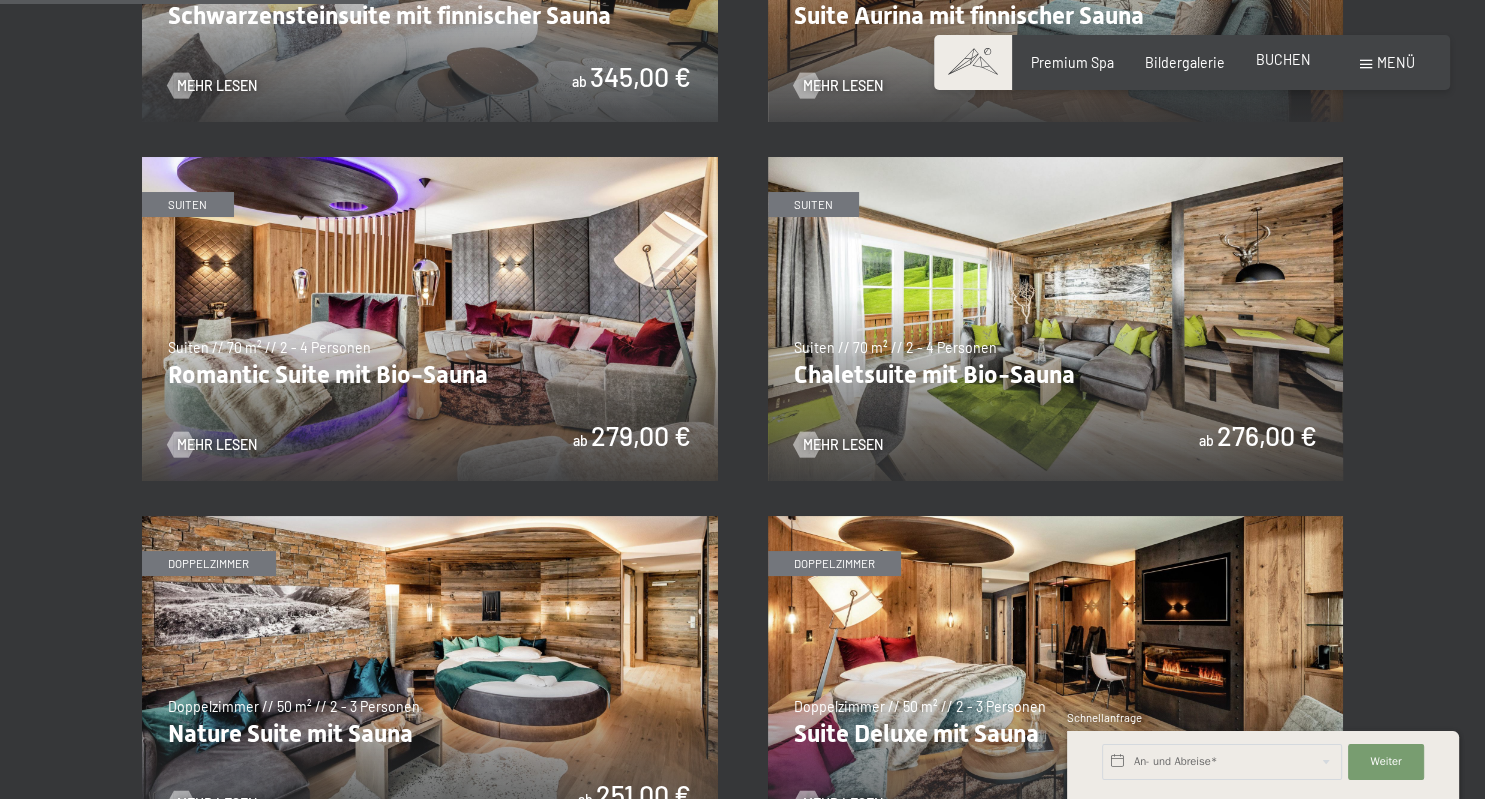 click on "BUCHEN" at bounding box center (1283, 59) 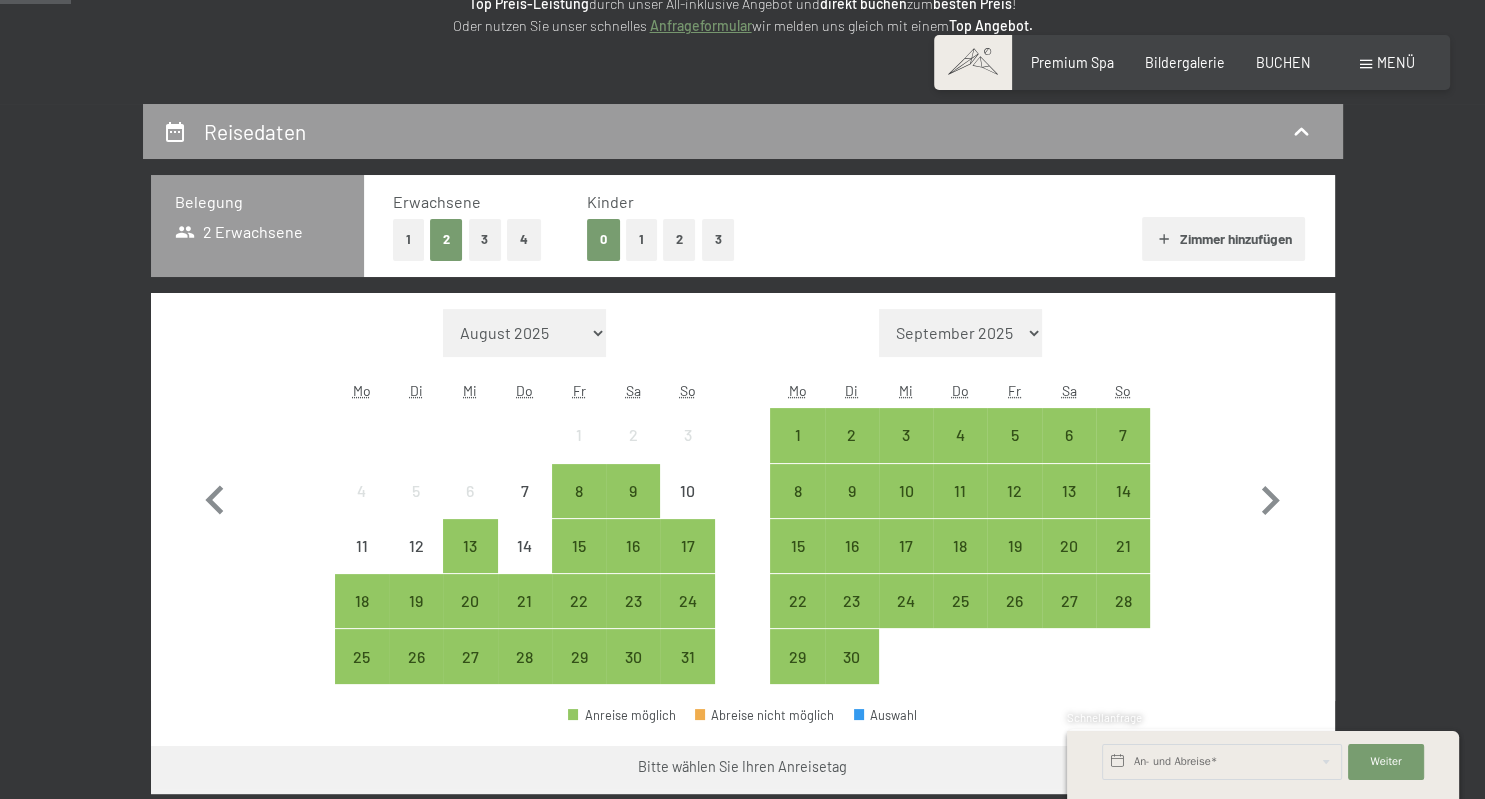 scroll, scrollTop: 316, scrollLeft: 0, axis: vertical 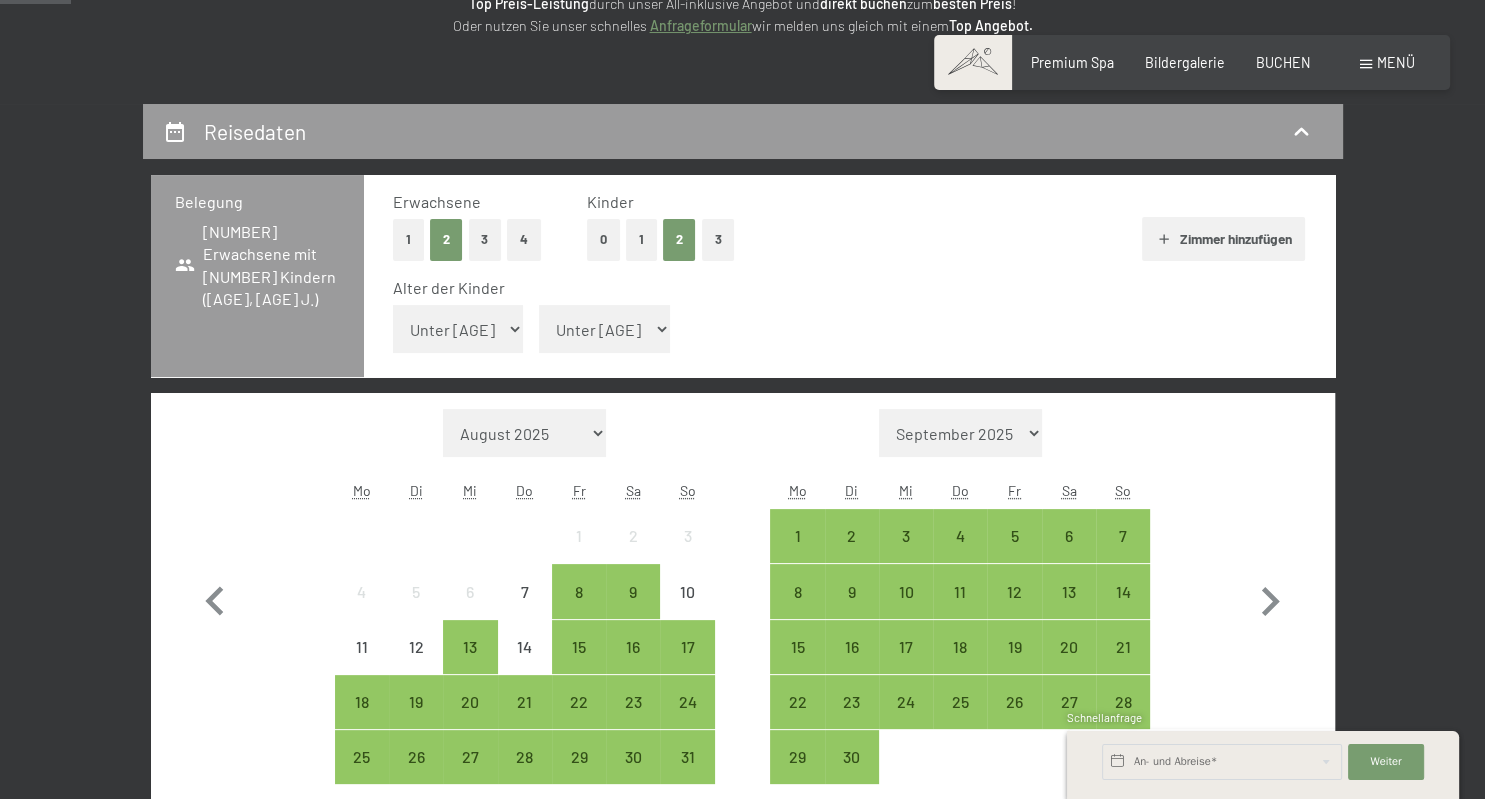 click on "Unter [AGE] [AGE] [AGE] [AGE] [AGE] [AGE] [AGE] [AGE] [AGE] [AGE] [AGE] [AGE] [AGE] [AGE] [AGE] [AGE] [AGE]" at bounding box center (458, 329) 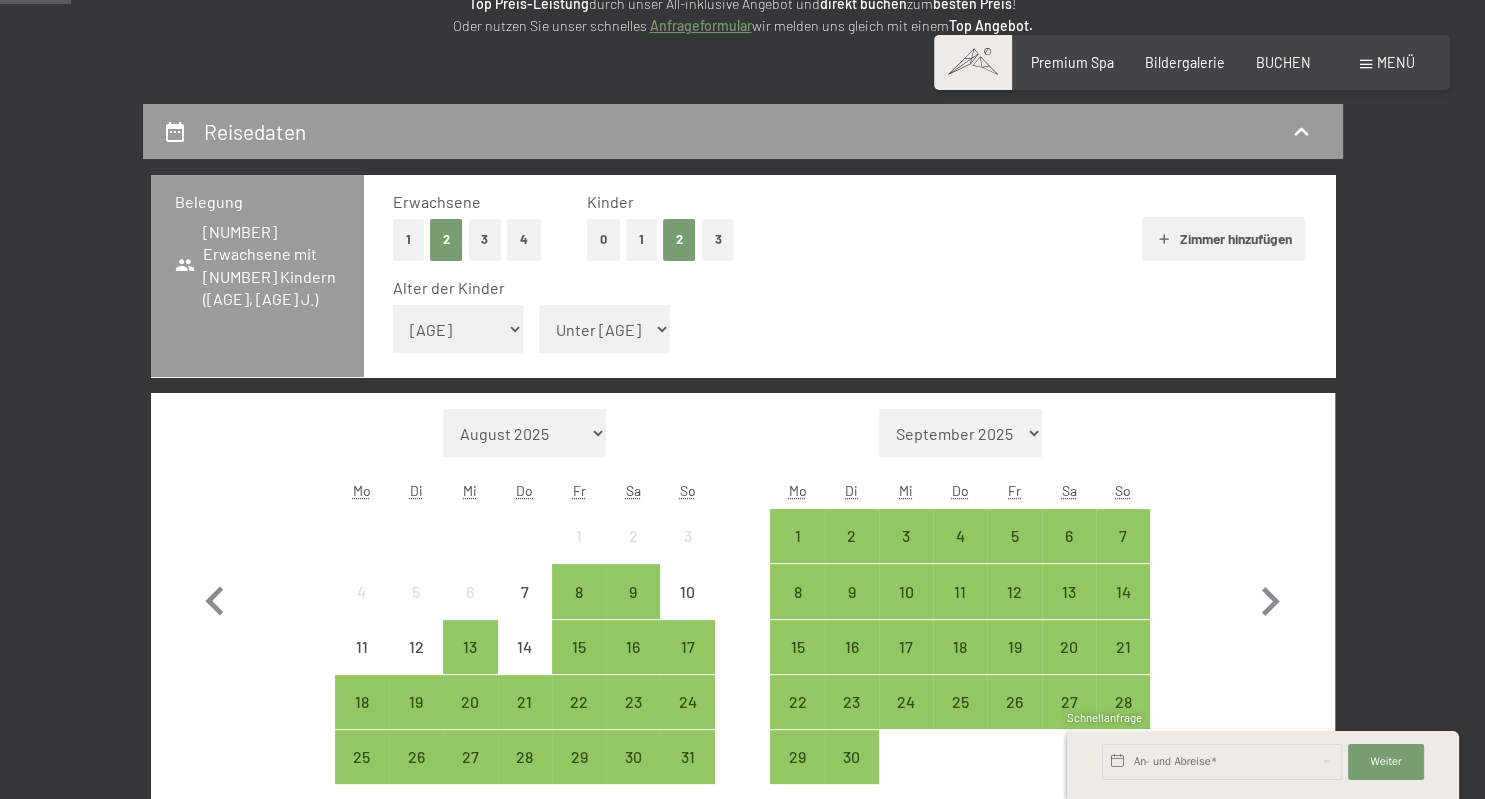 click on "[AGE]" at bounding box center [0, 0] 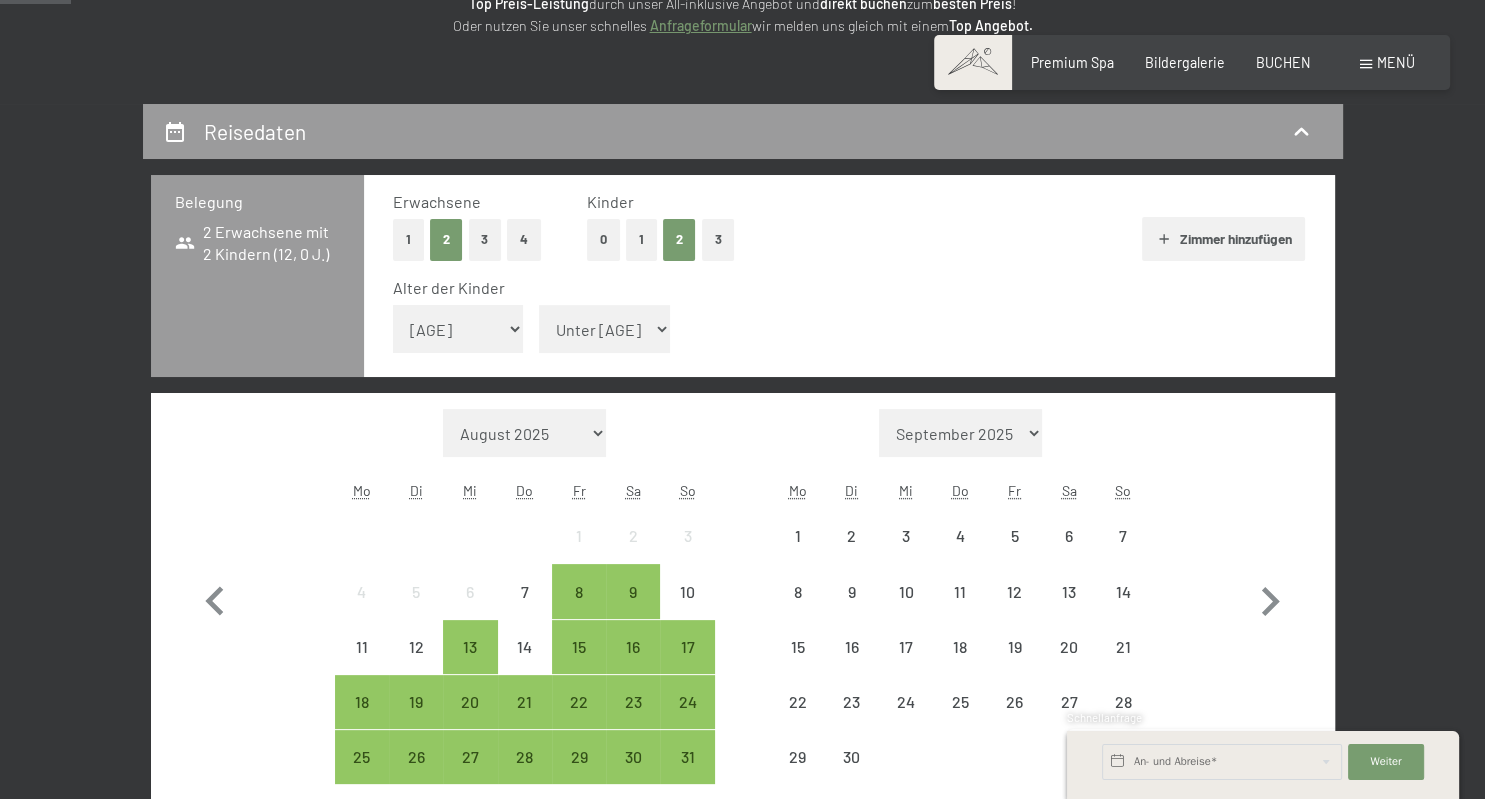 click on "Unter [AGE] [AGE] [AGE] [AGE] [AGE] [AGE] [AGE] [AGE] [AGE] [AGE] [AGE] [AGE] [AGE] [AGE] [AGE] [AGE] [AGE]" at bounding box center (604, 329) 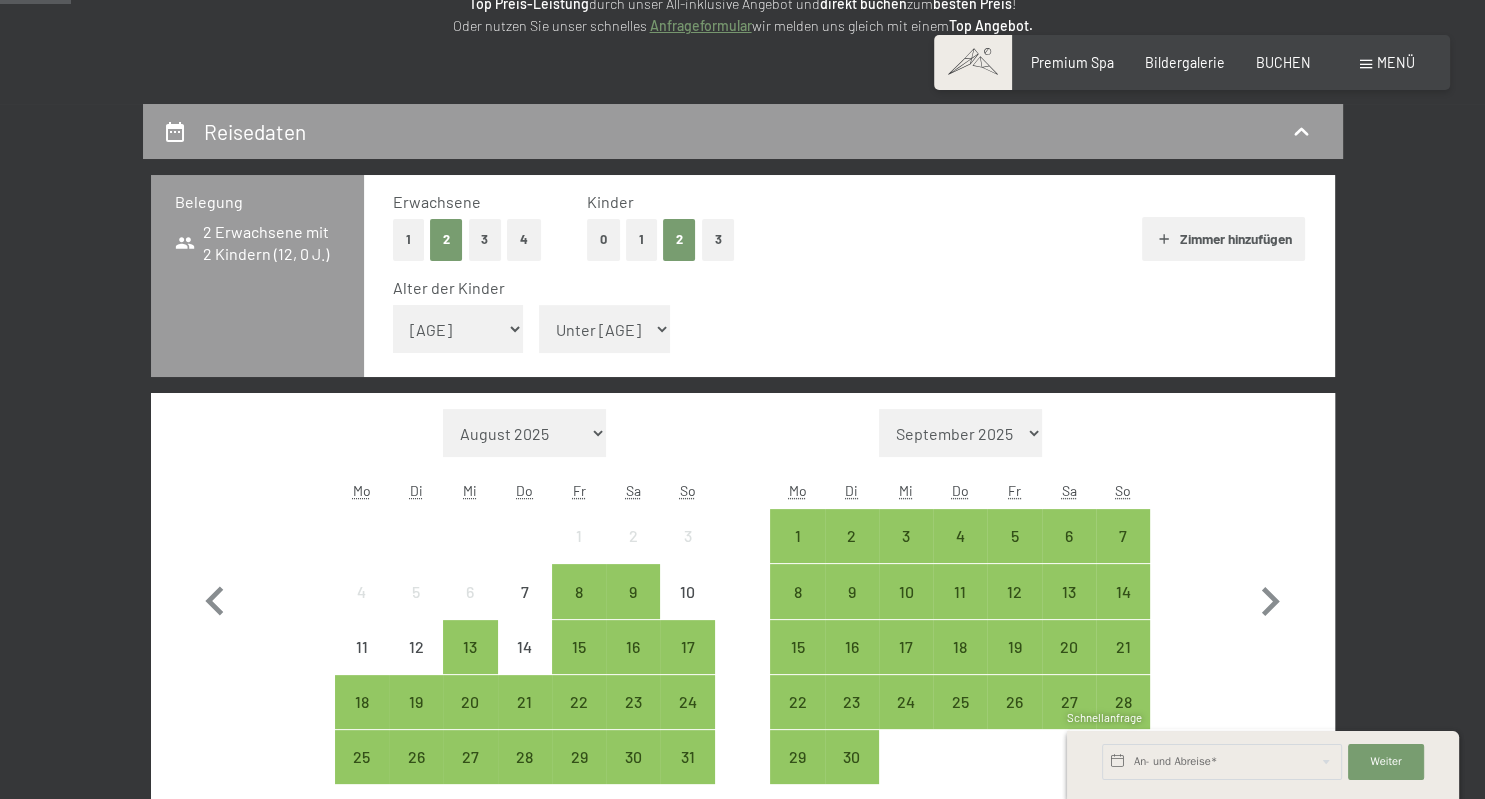 select on "14" 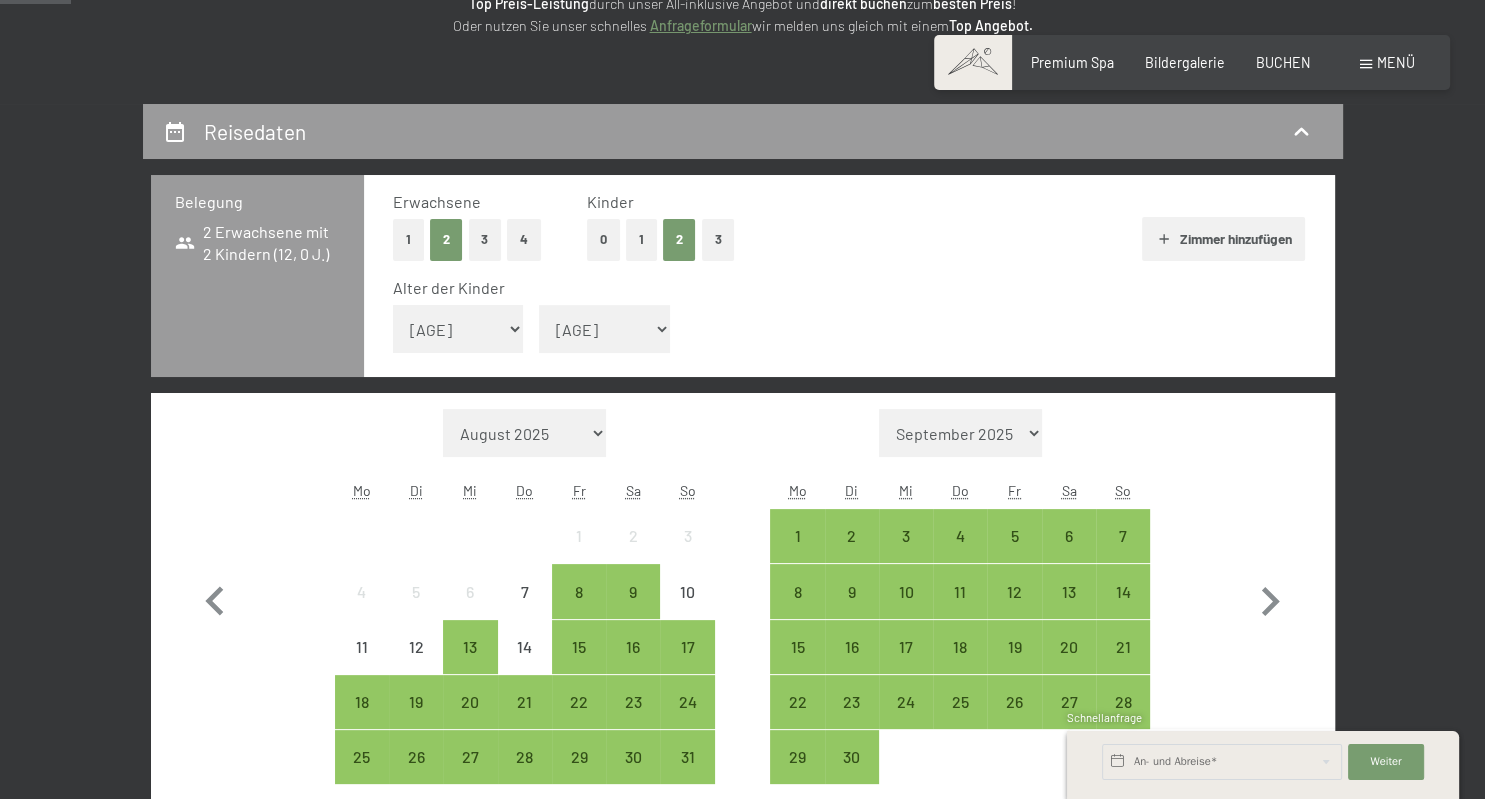 click on "[AGE]" at bounding box center (0, 0) 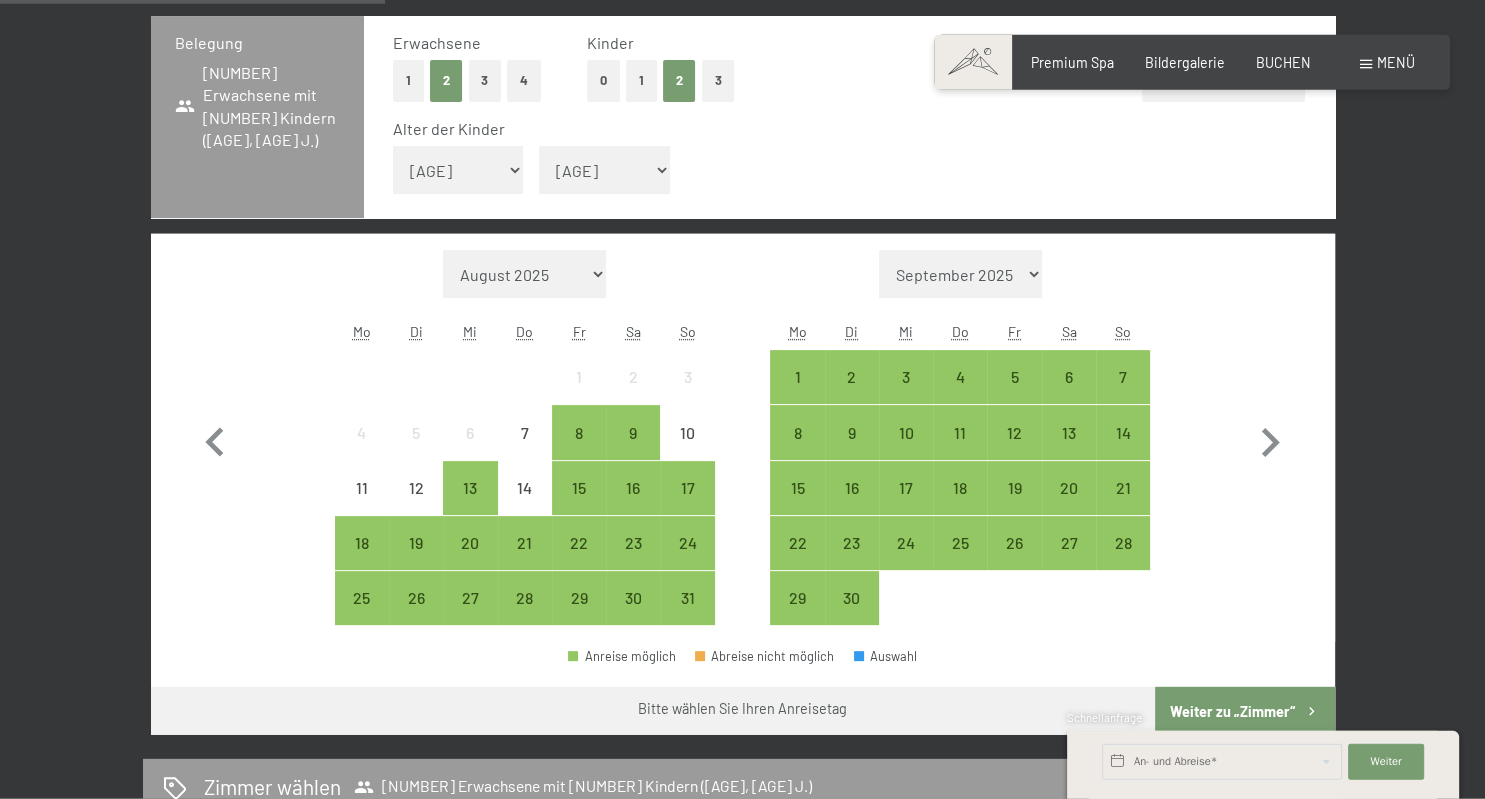 scroll, scrollTop: 633, scrollLeft: 0, axis: vertical 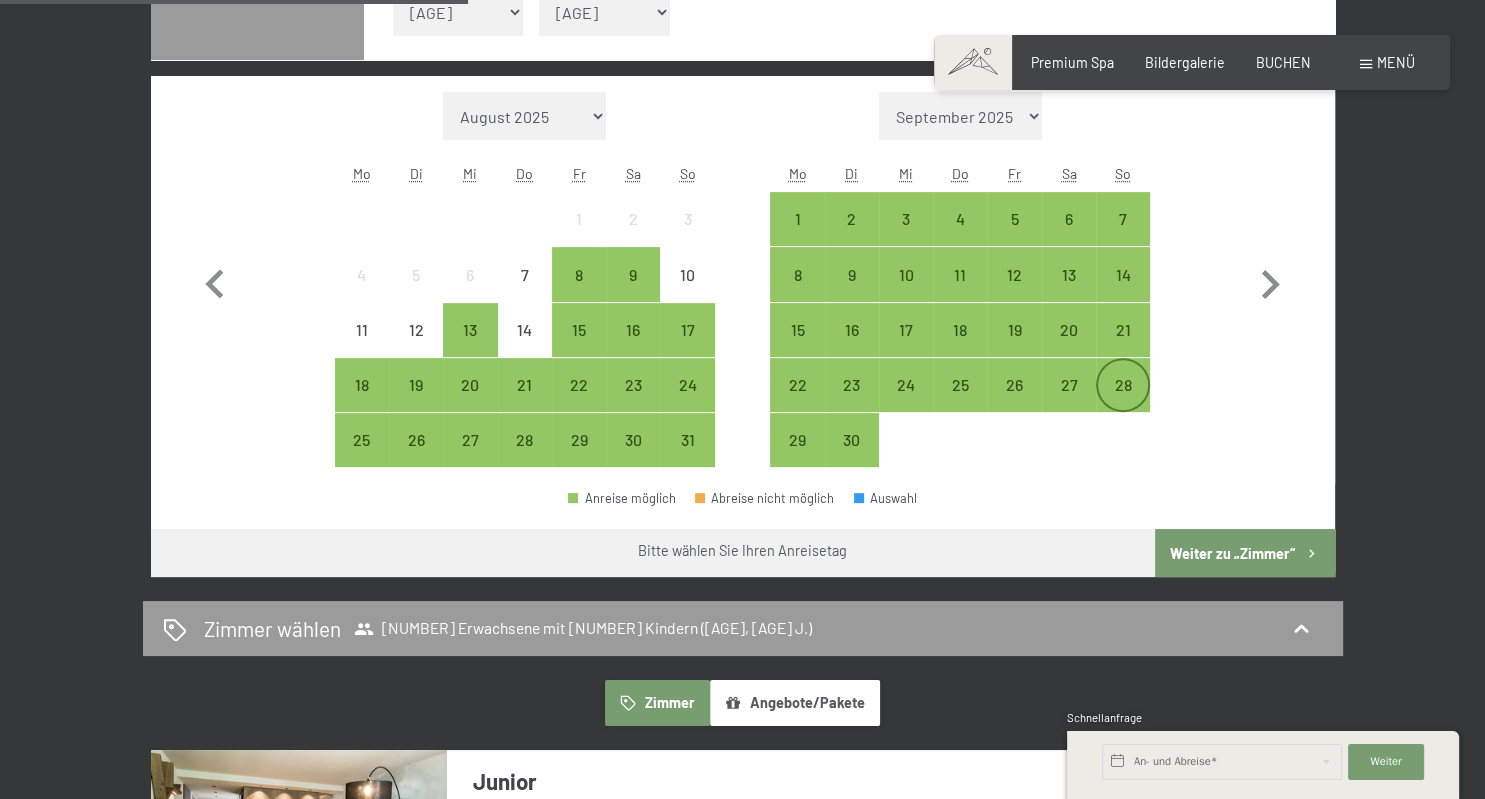 click on "28" at bounding box center (1123, 402) 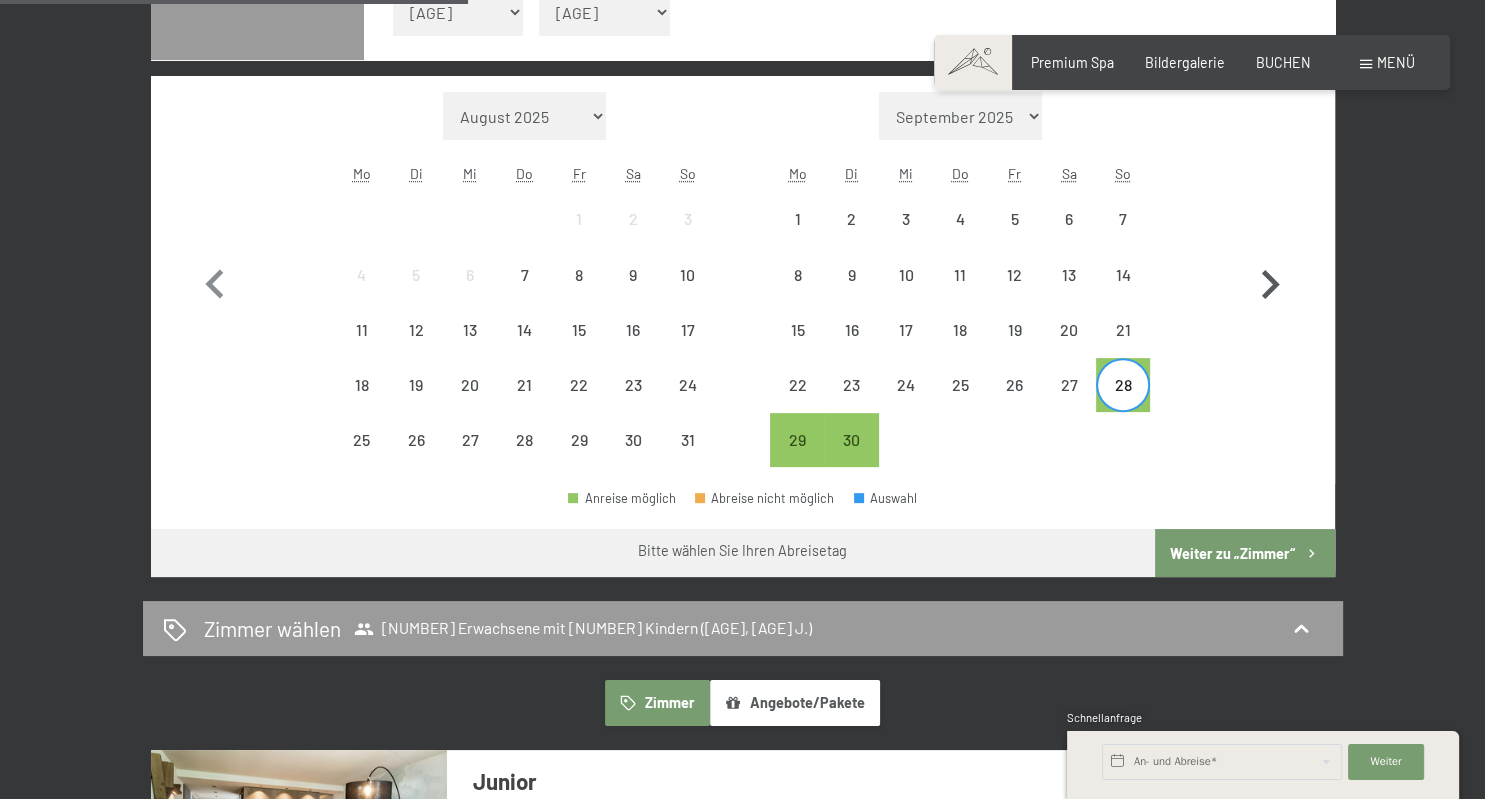 click 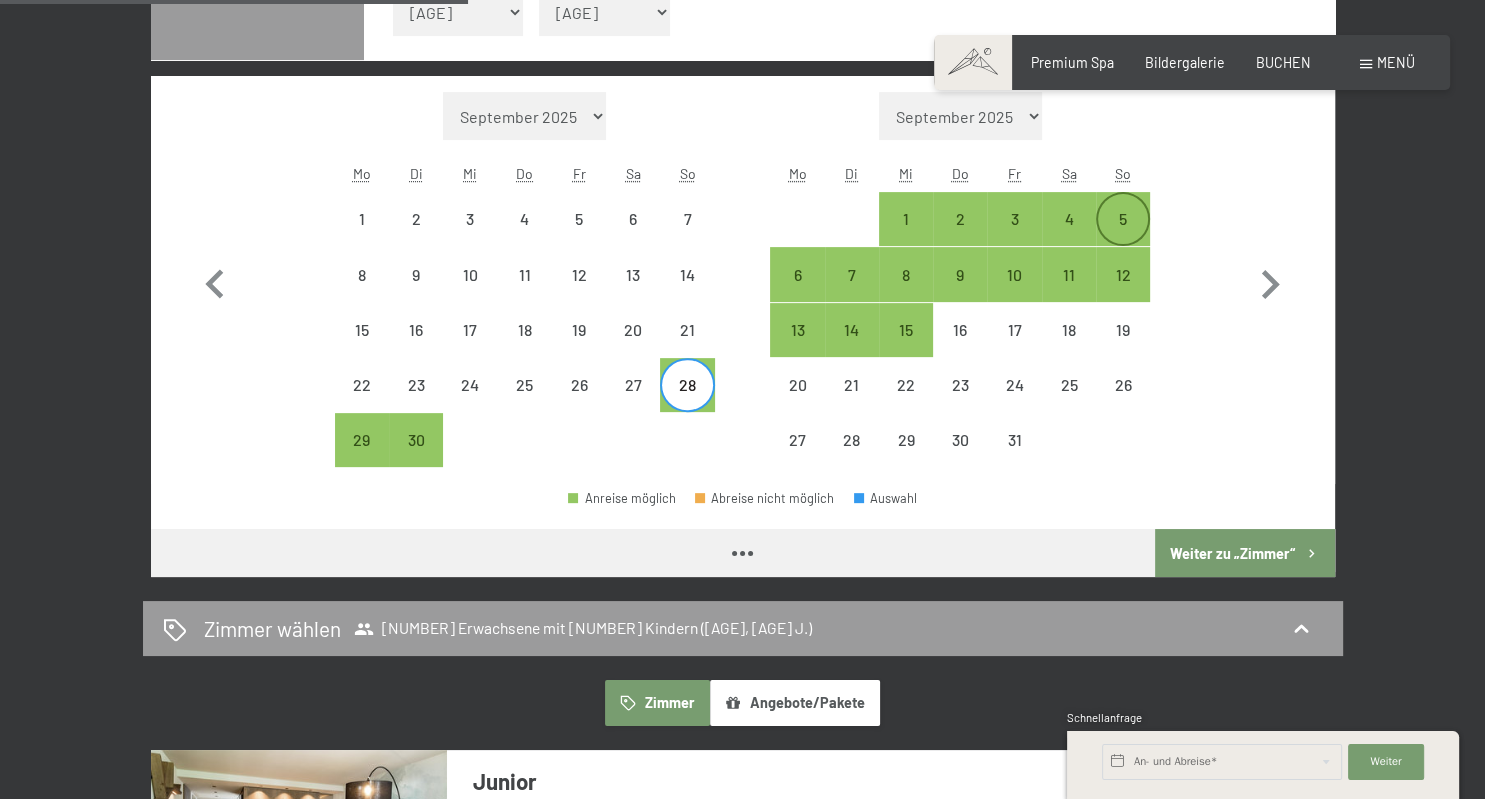 select on "2025-09-01" 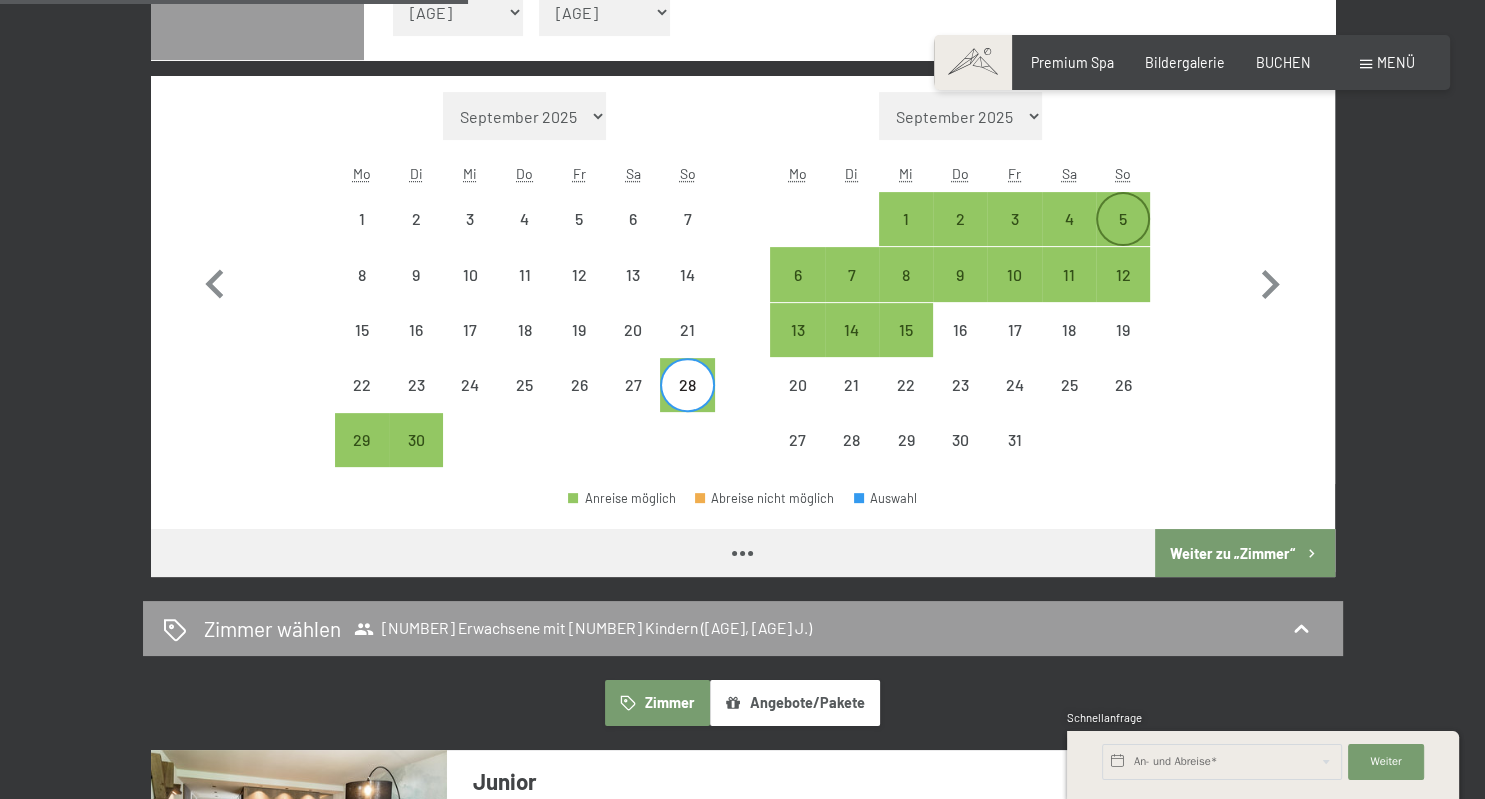 select on "[DATE]" 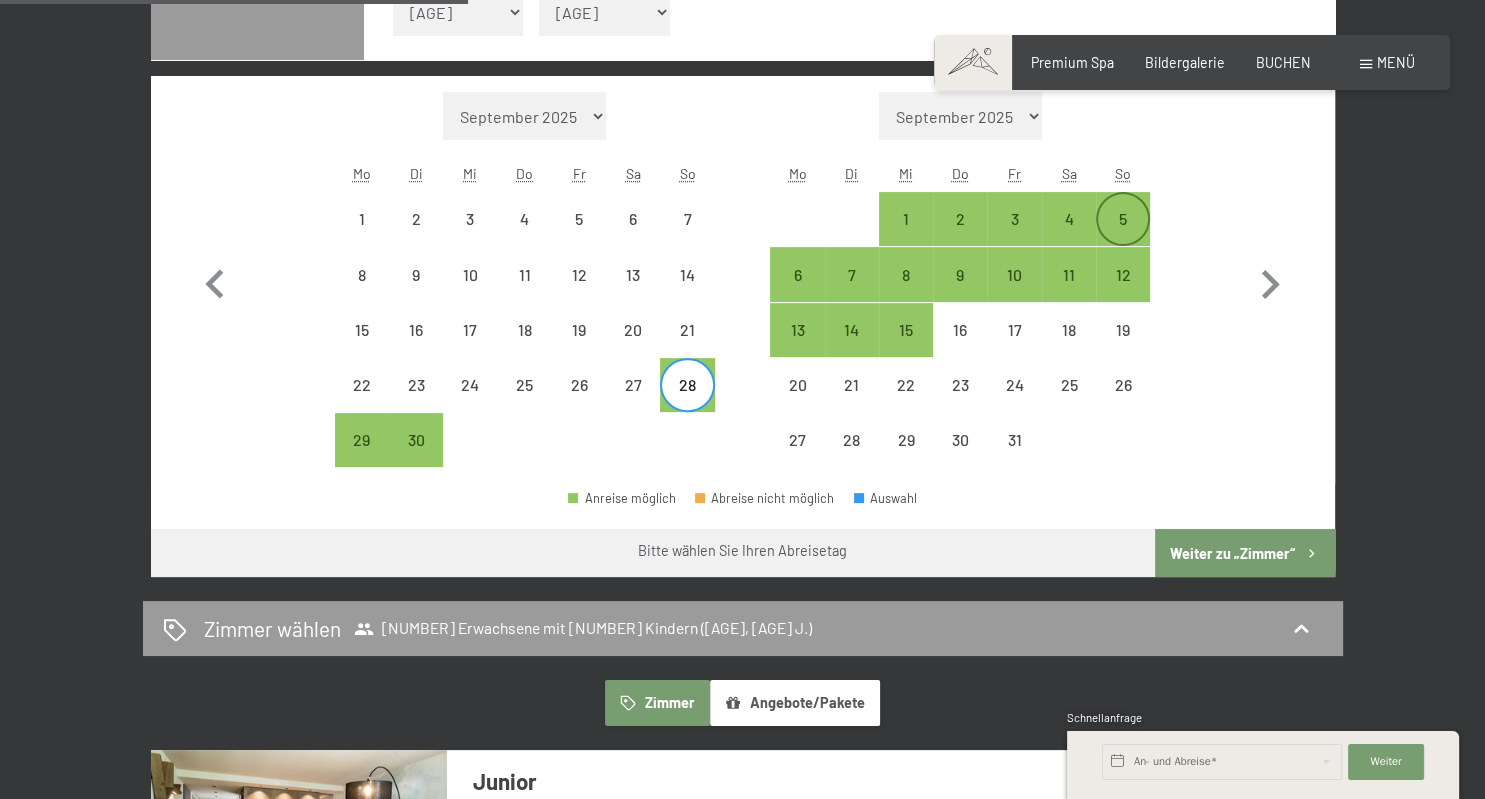 click on "5" at bounding box center (1123, 219) 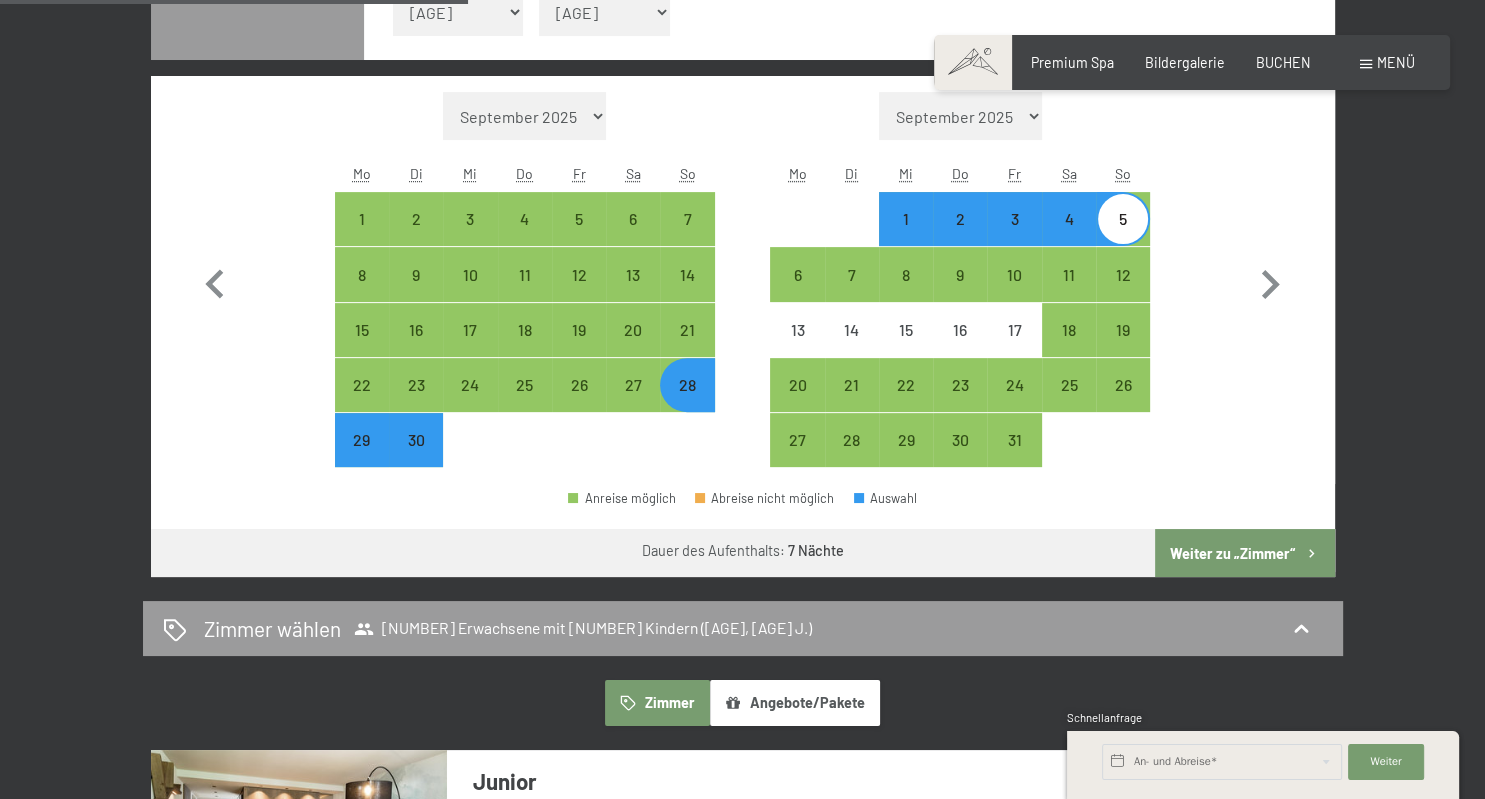 click on "Weiter zu „Zimmer“" at bounding box center [1244, 553] 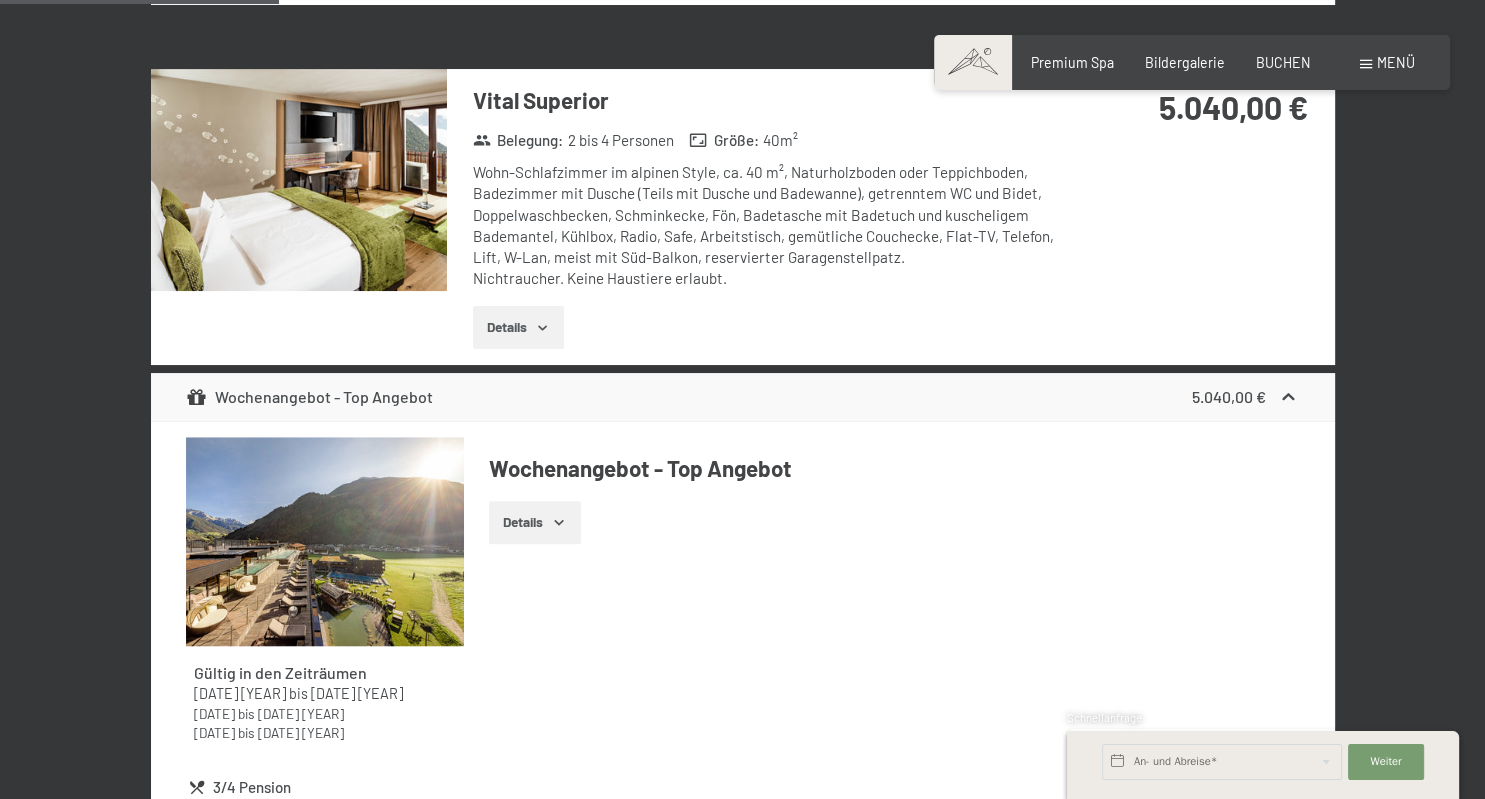 scroll, scrollTop: 1476, scrollLeft: 0, axis: vertical 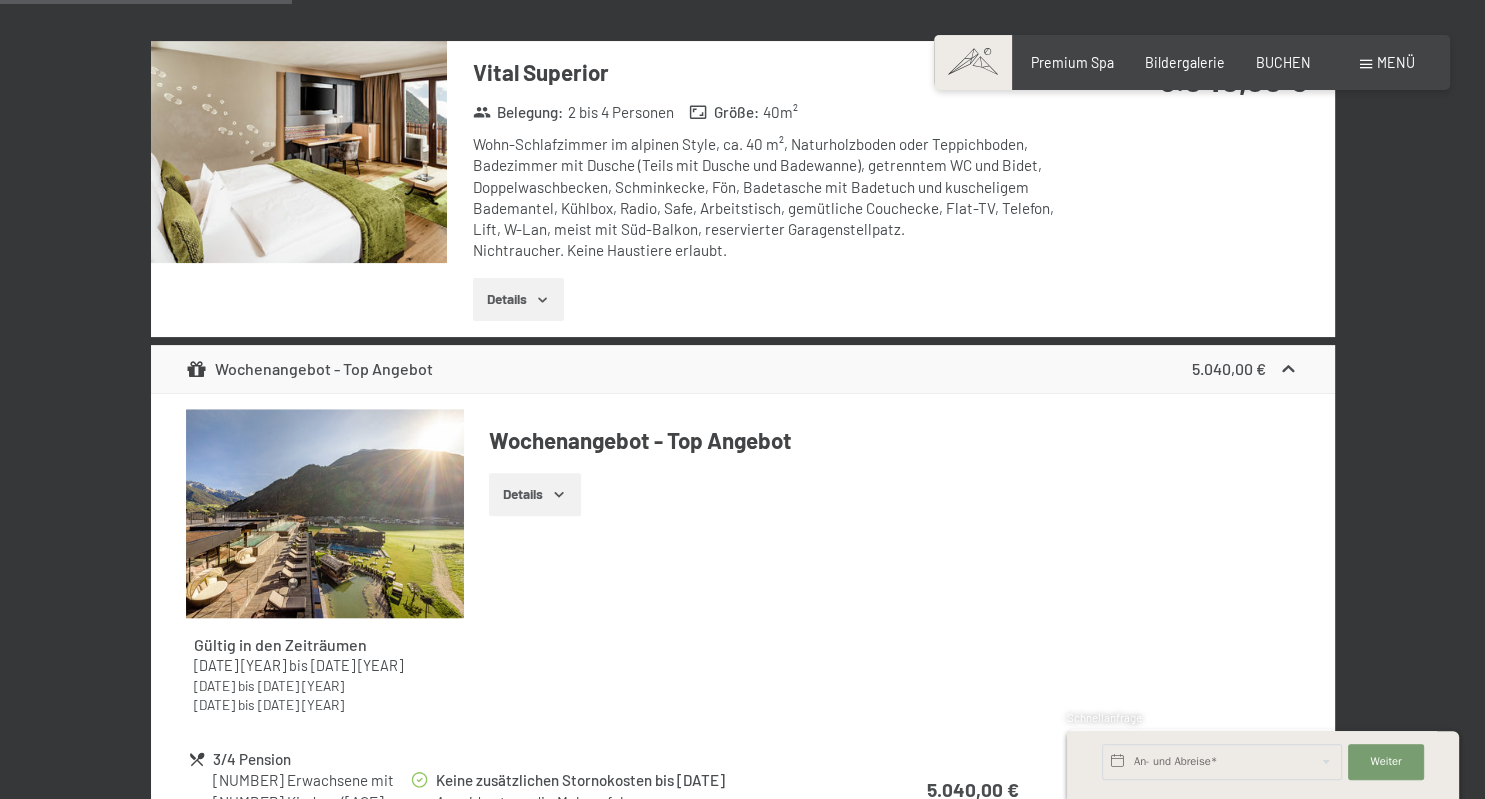 click on "Details" at bounding box center [518, 300] 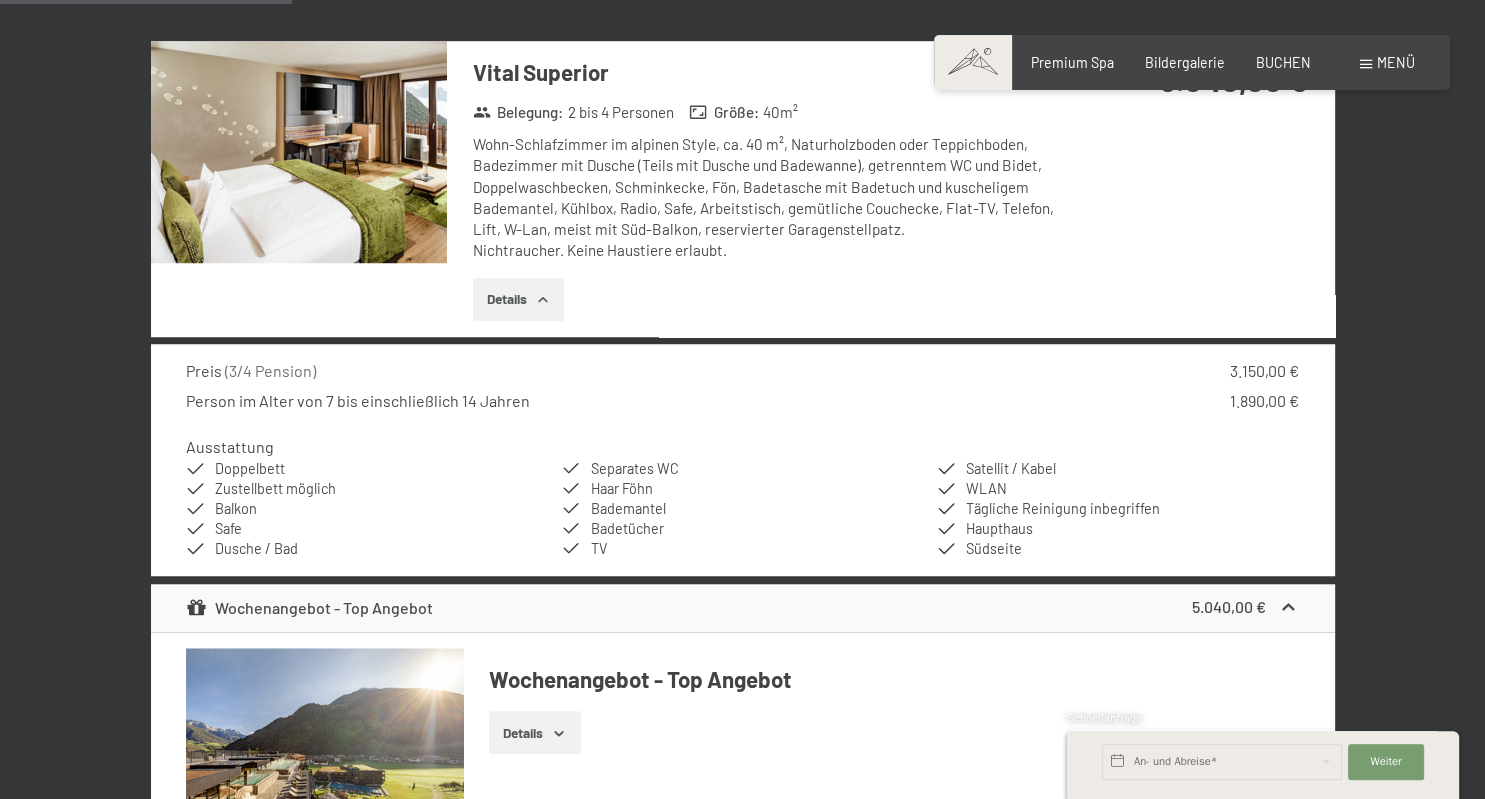 click on "Details" at bounding box center [518, 300] 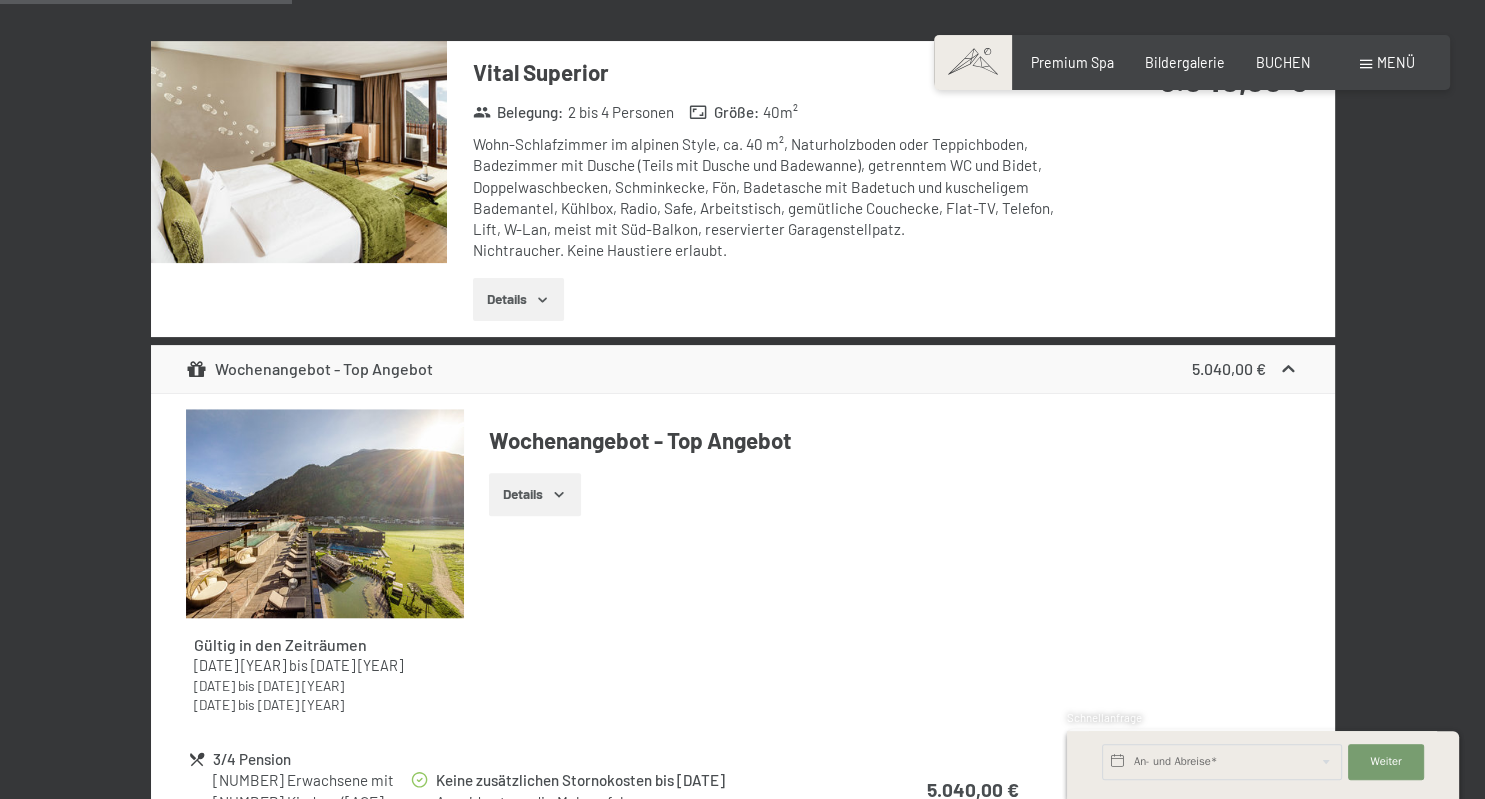 click at bounding box center [299, 152] 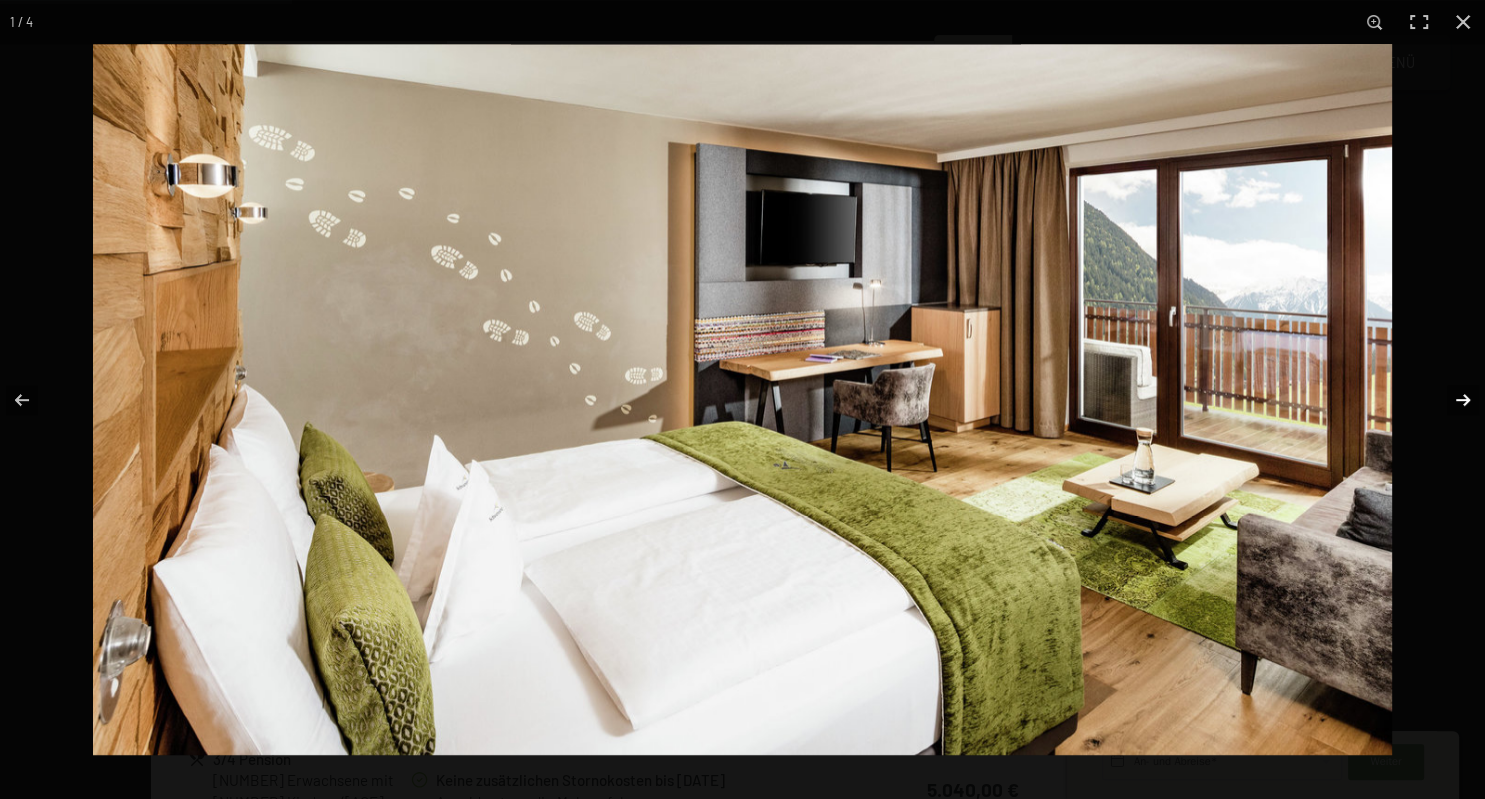 click at bounding box center [1450, 400] 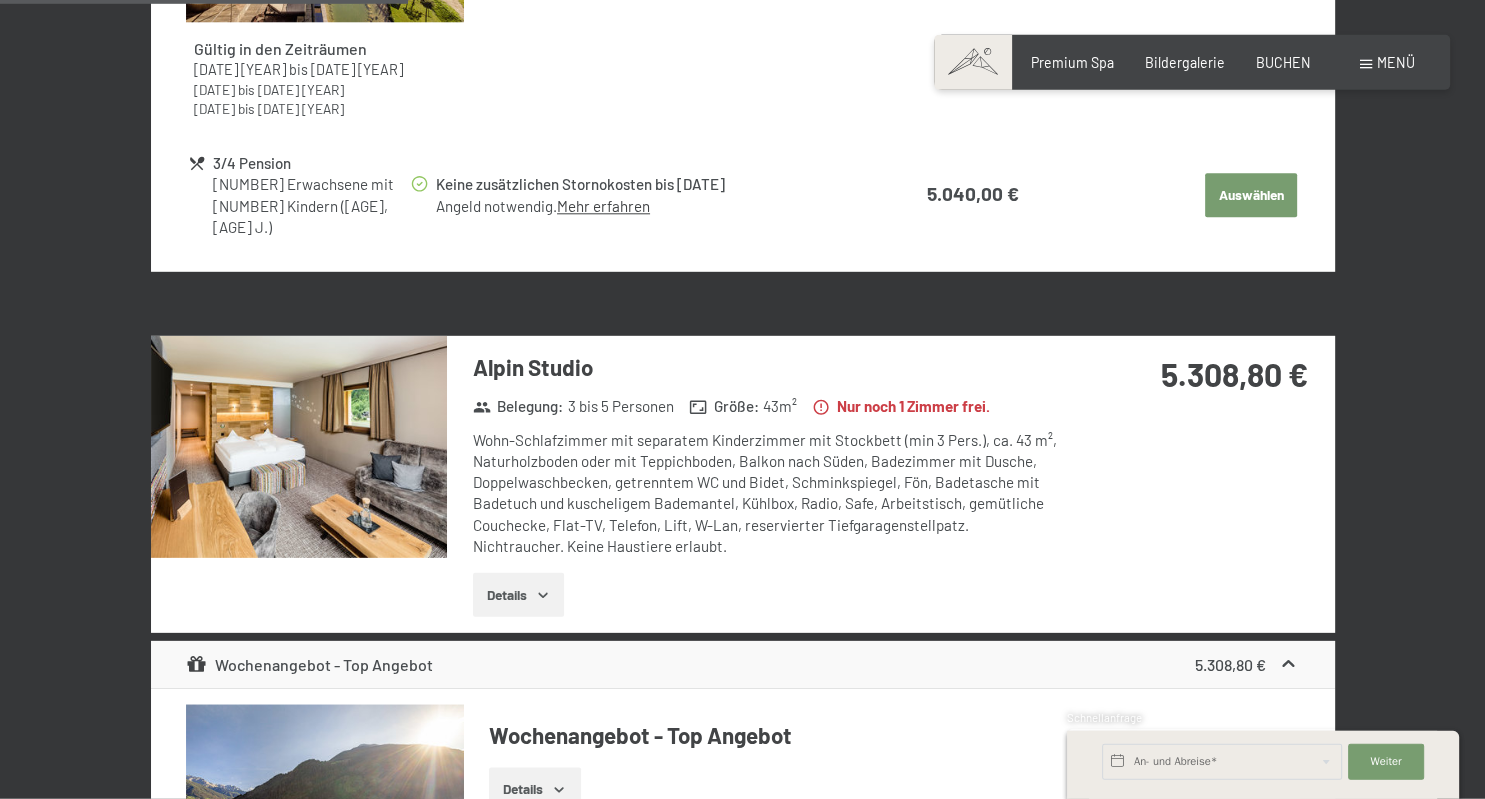 scroll, scrollTop: 2109, scrollLeft: 0, axis: vertical 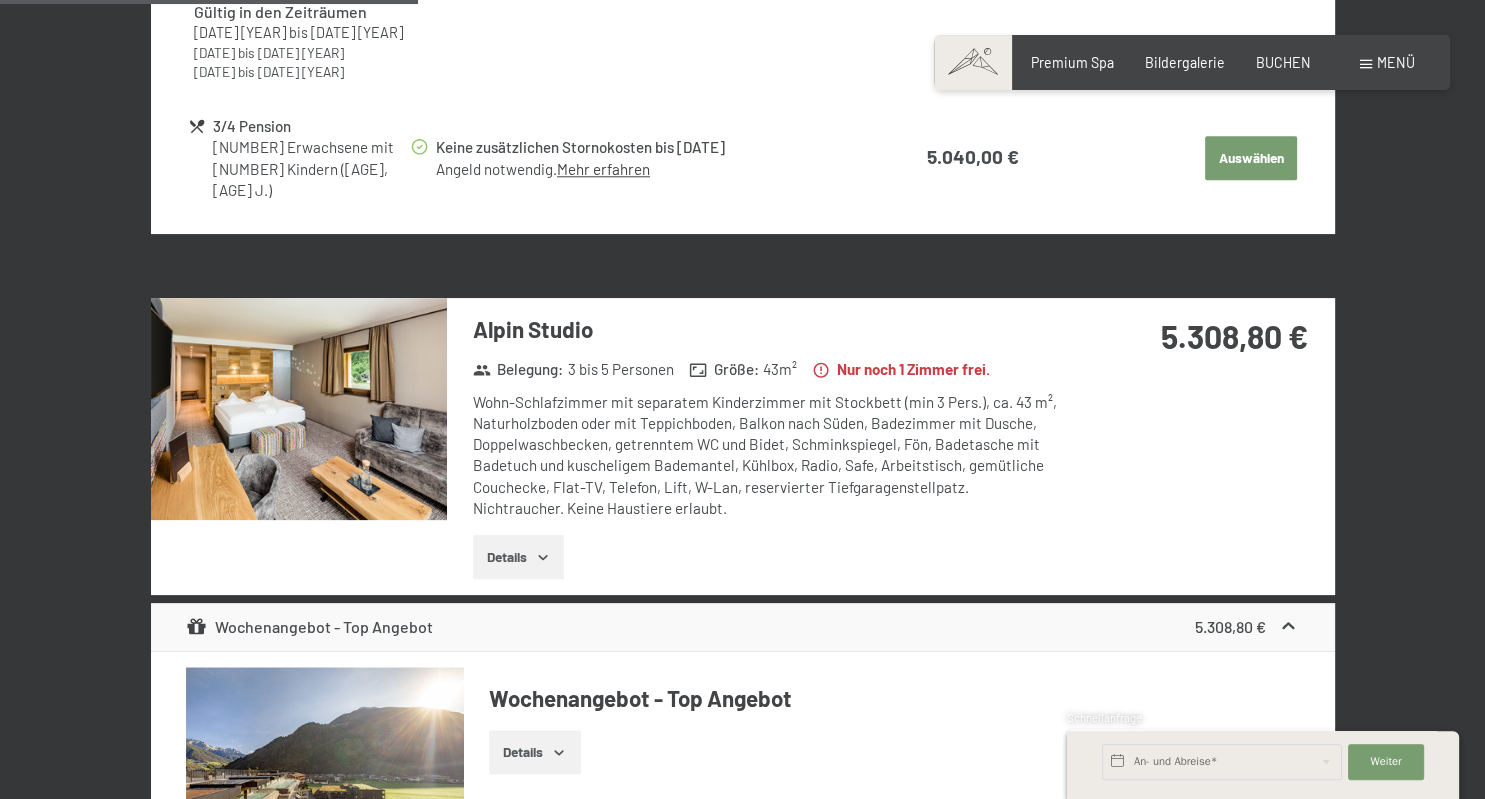 click at bounding box center (299, 409) 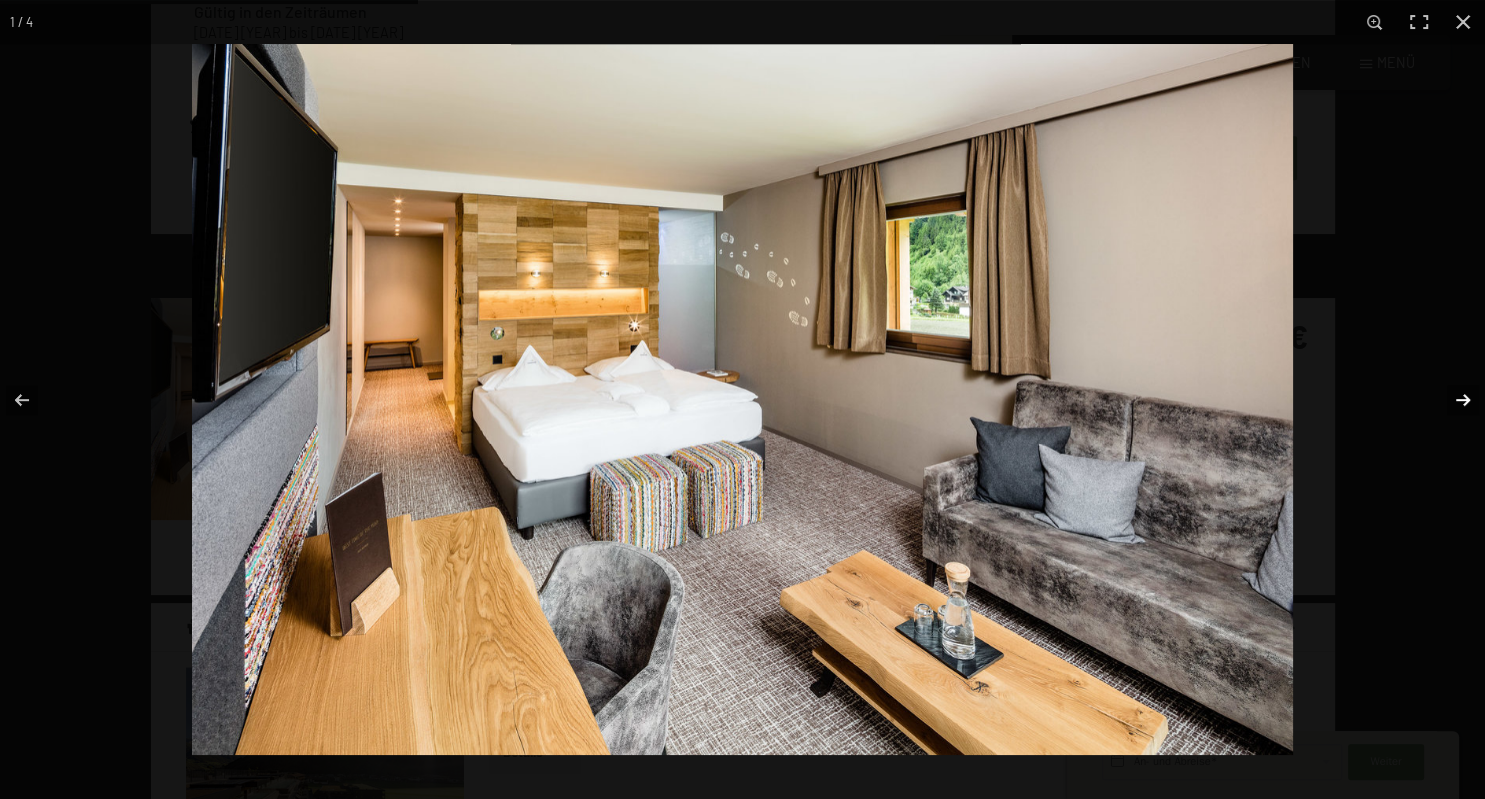 click at bounding box center (1450, 400) 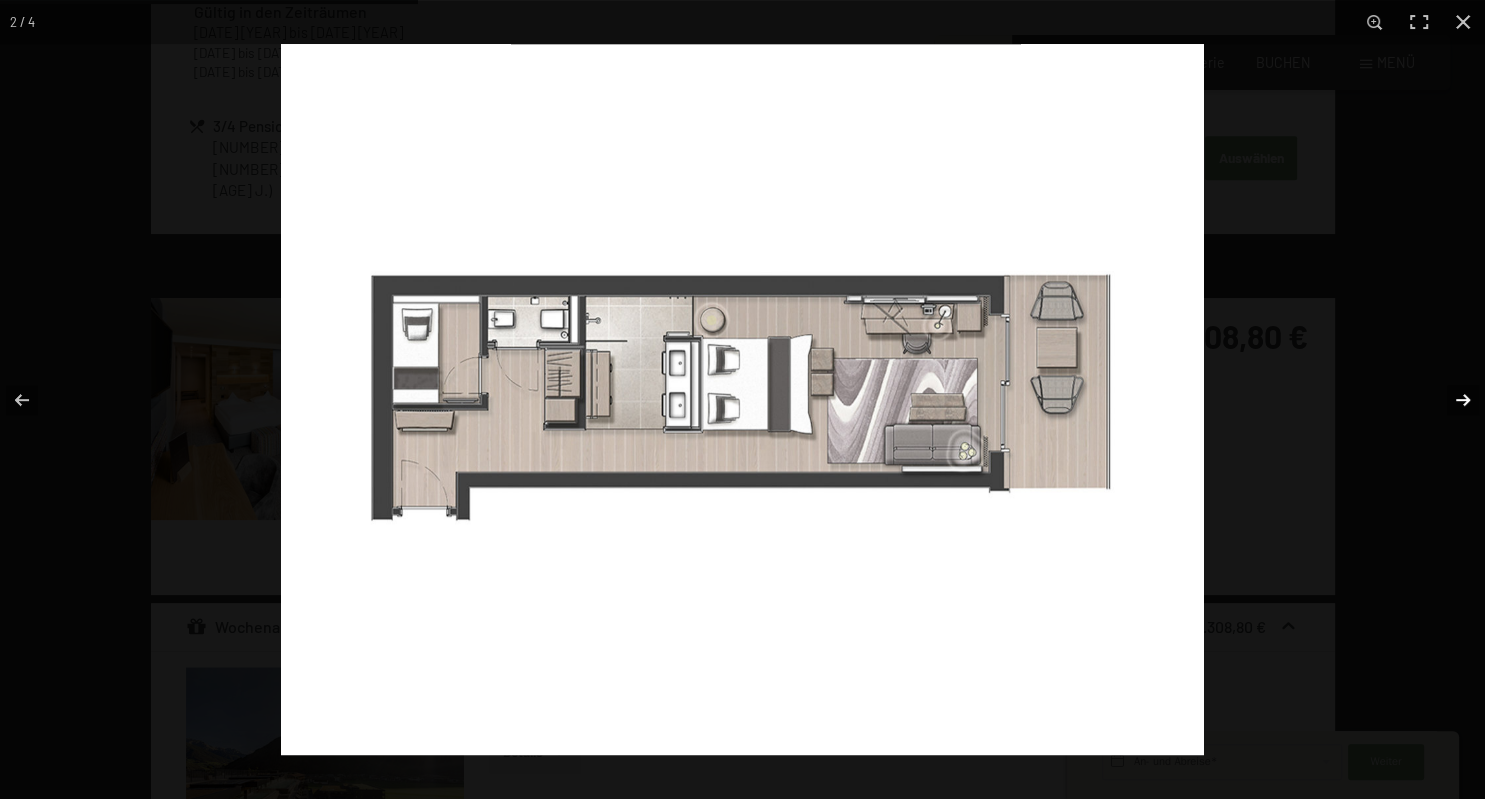 click at bounding box center (1450, 400) 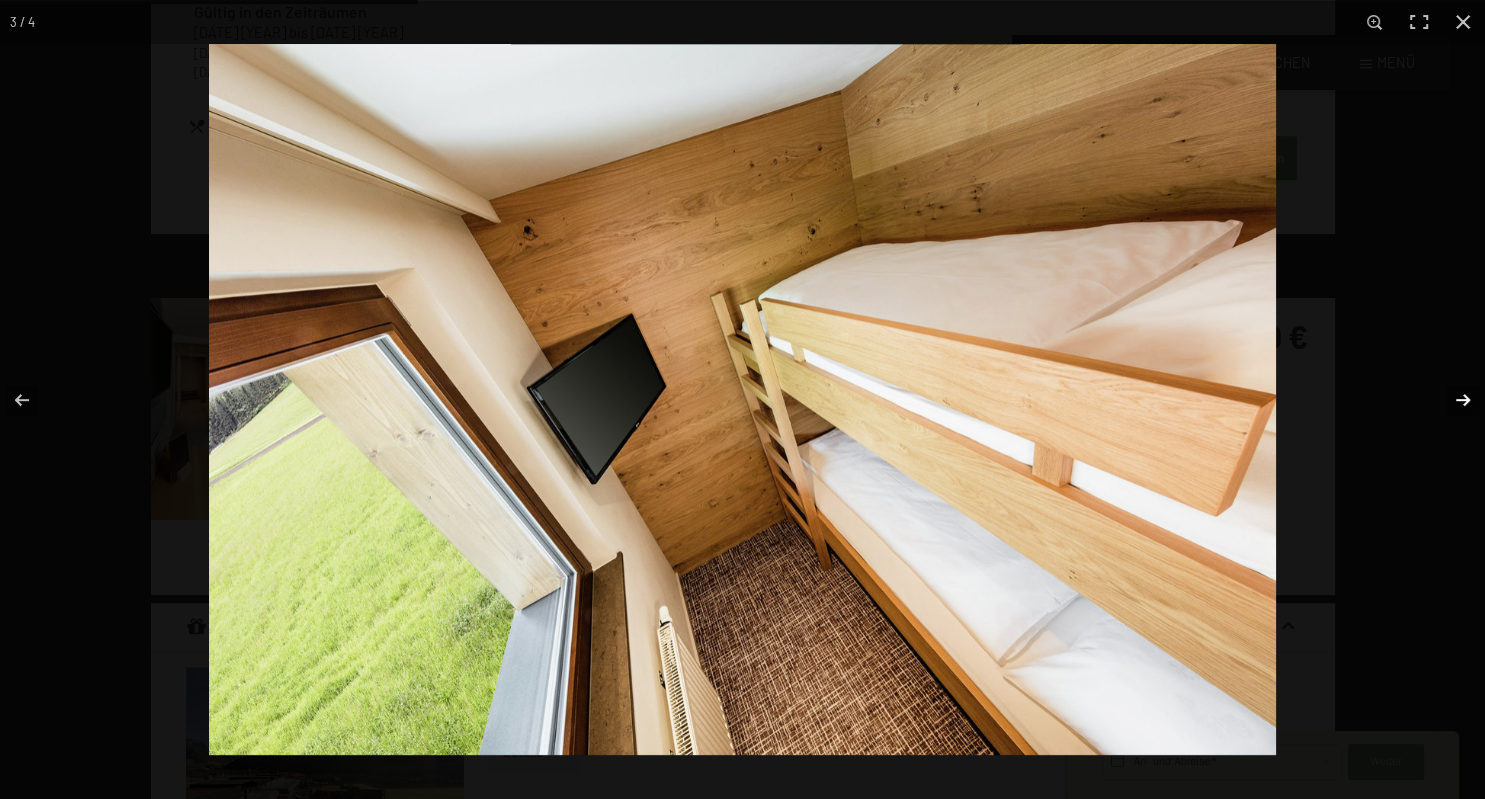 click at bounding box center [1450, 400] 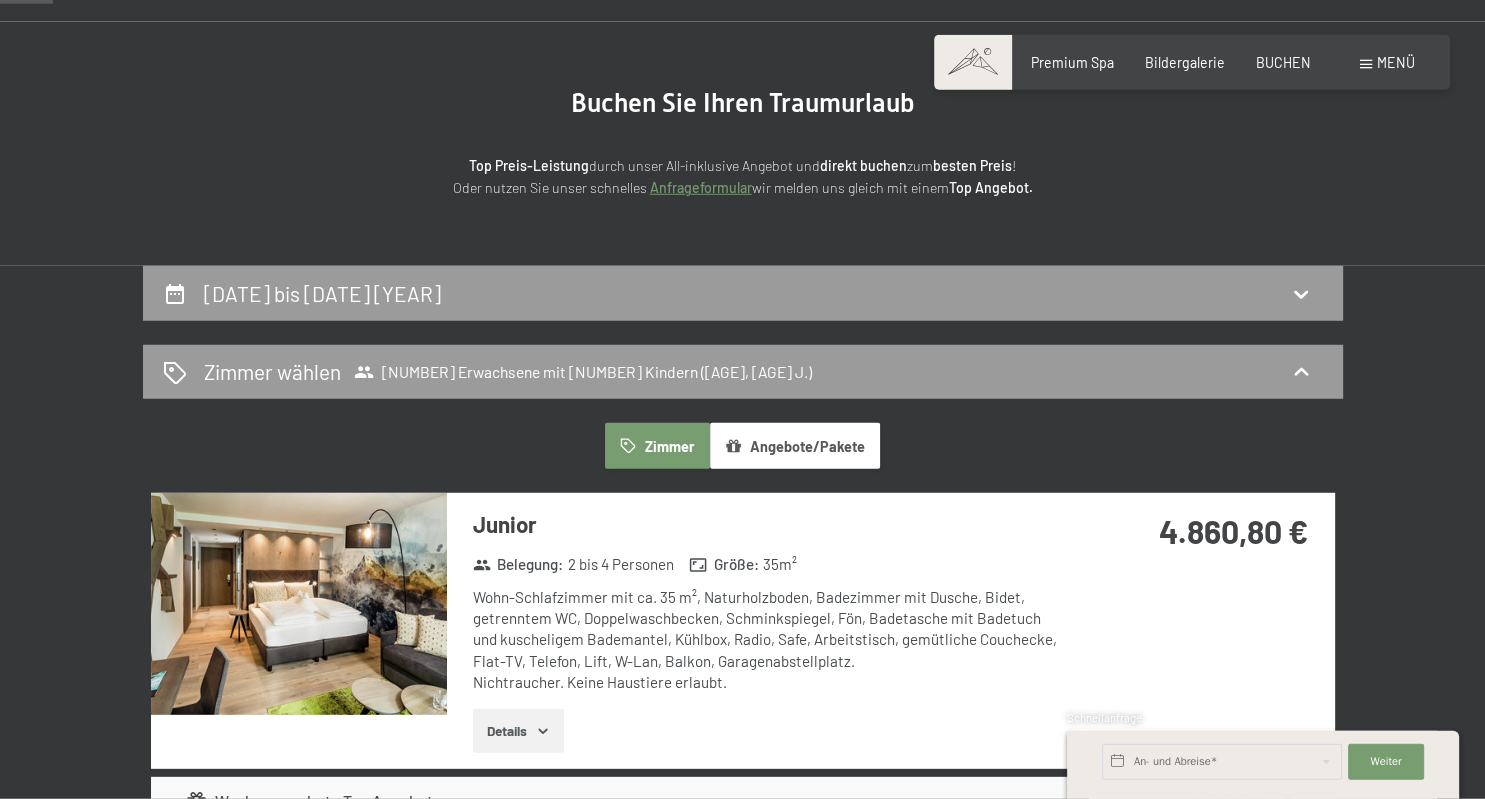scroll, scrollTop: 103, scrollLeft: 0, axis: vertical 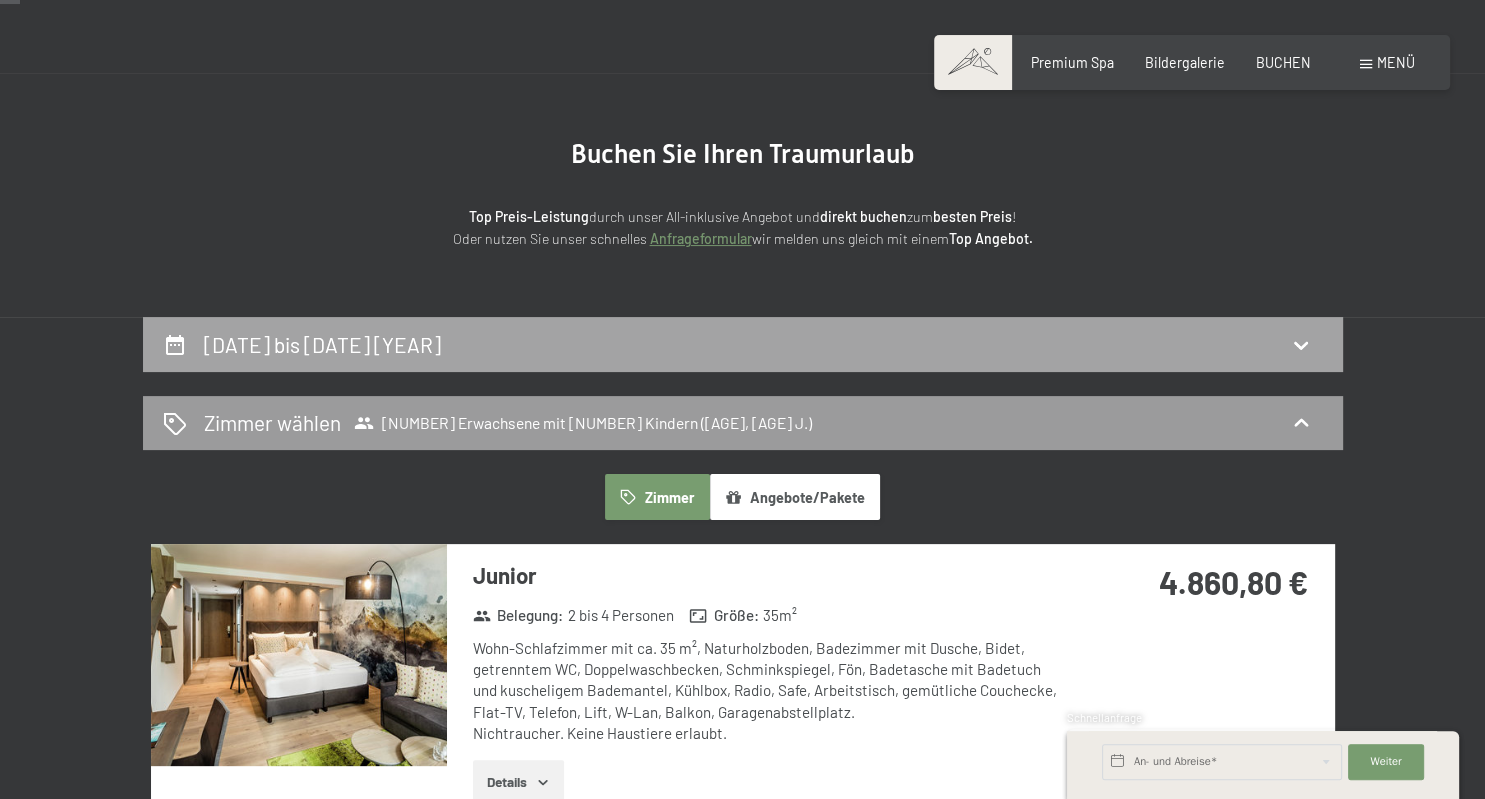 click on "[DATE] bis [DATE] [YEAR]" at bounding box center [322, 344] 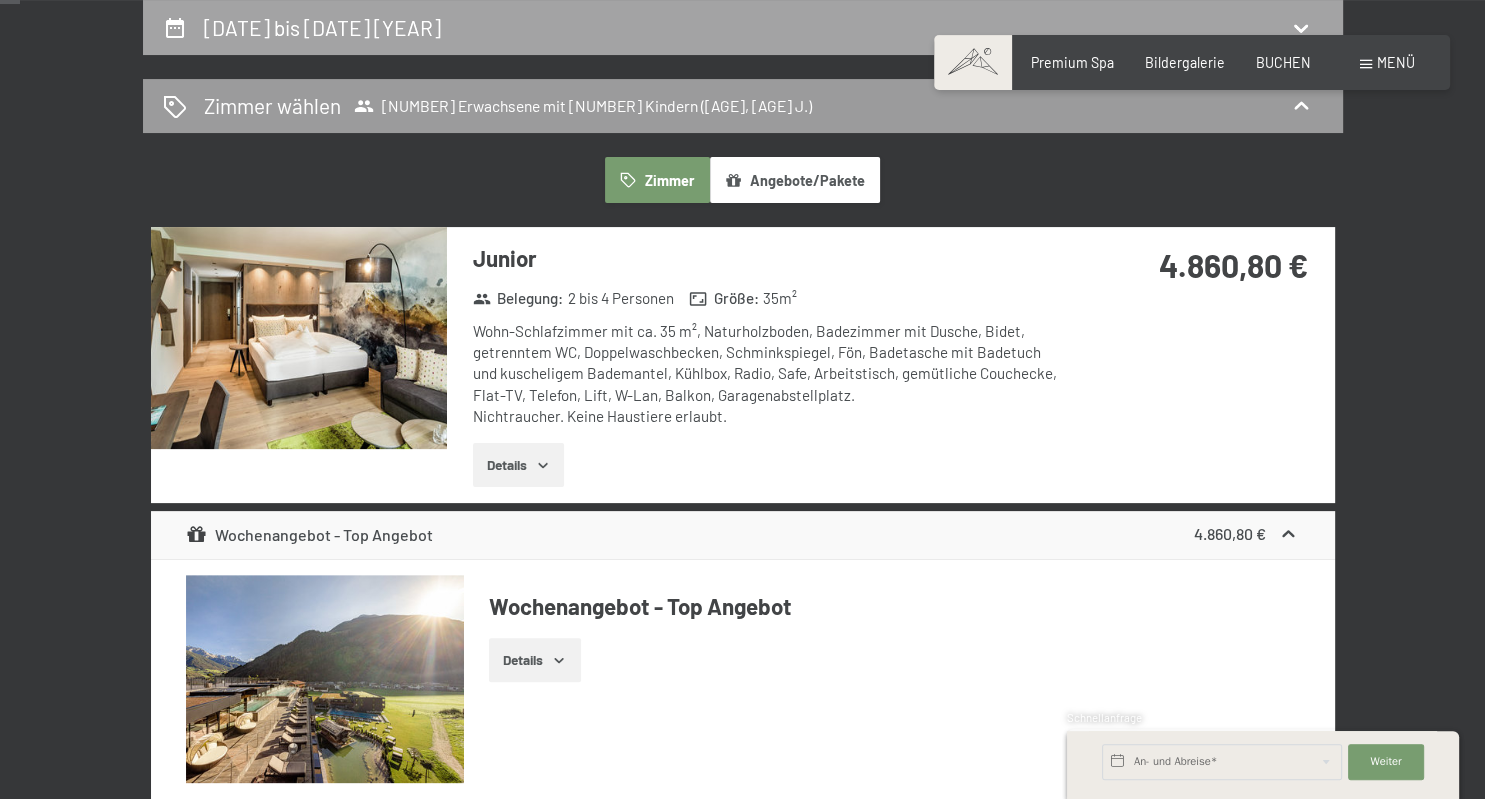 select on "12" 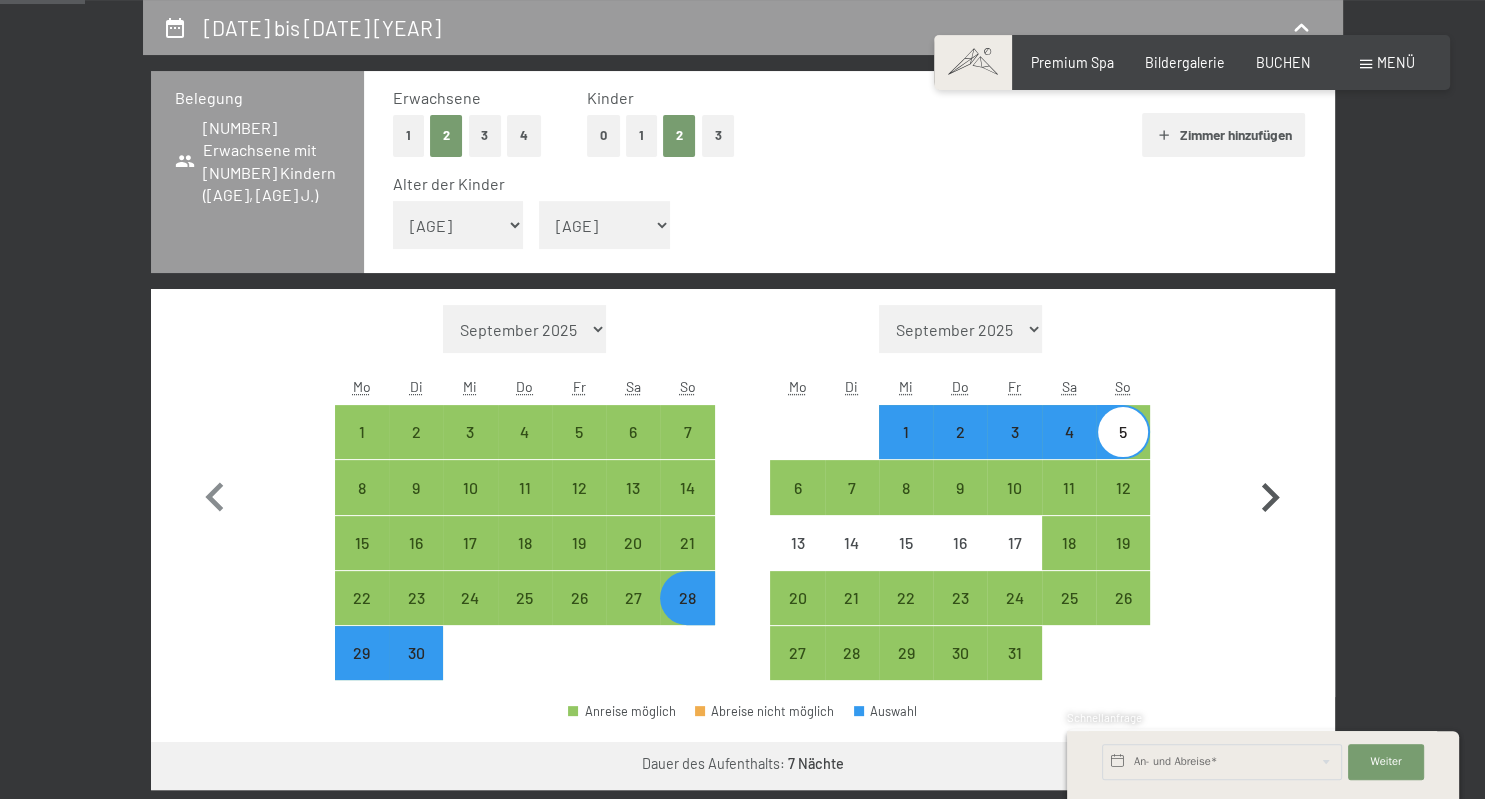 click 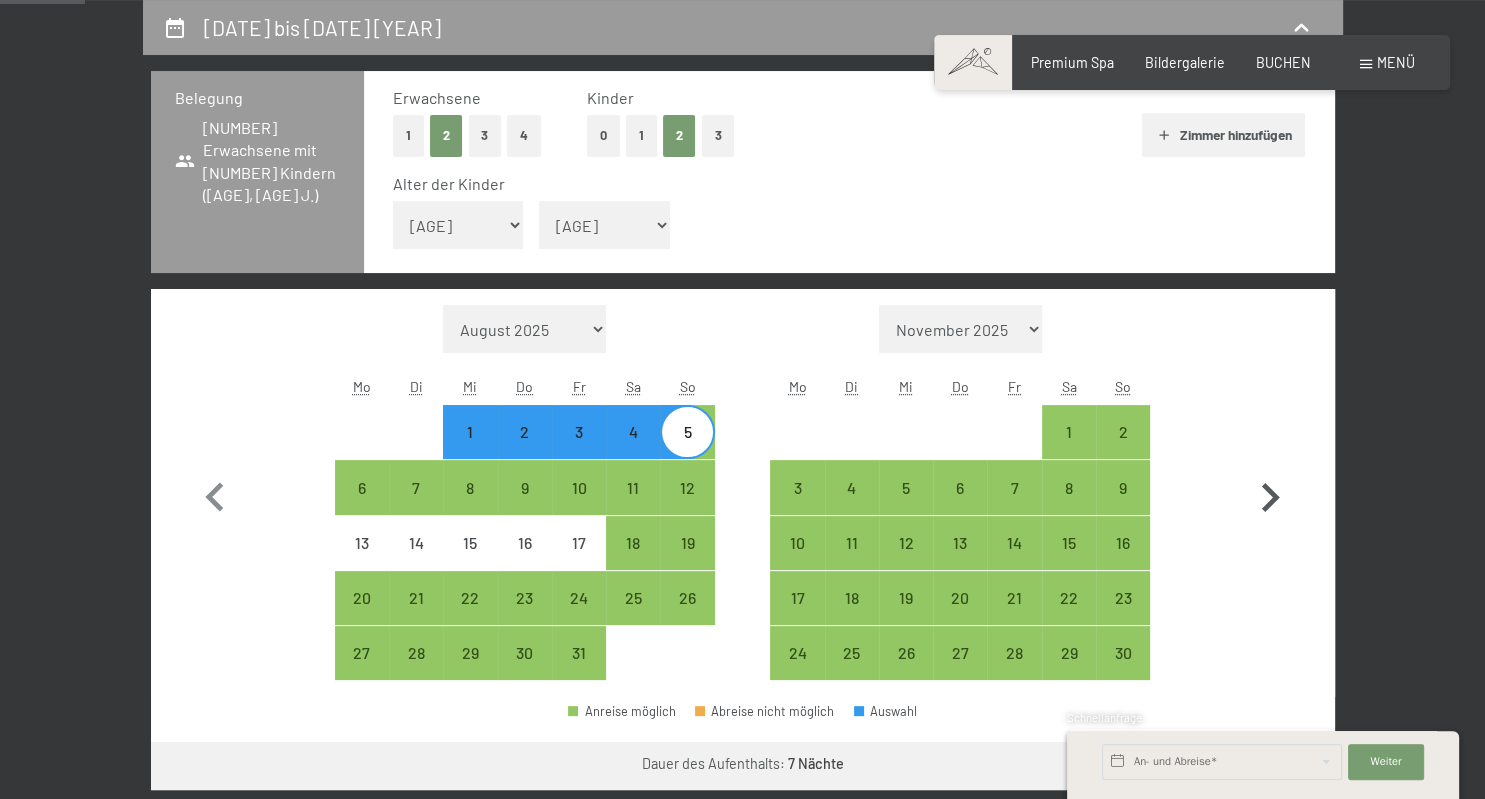 click 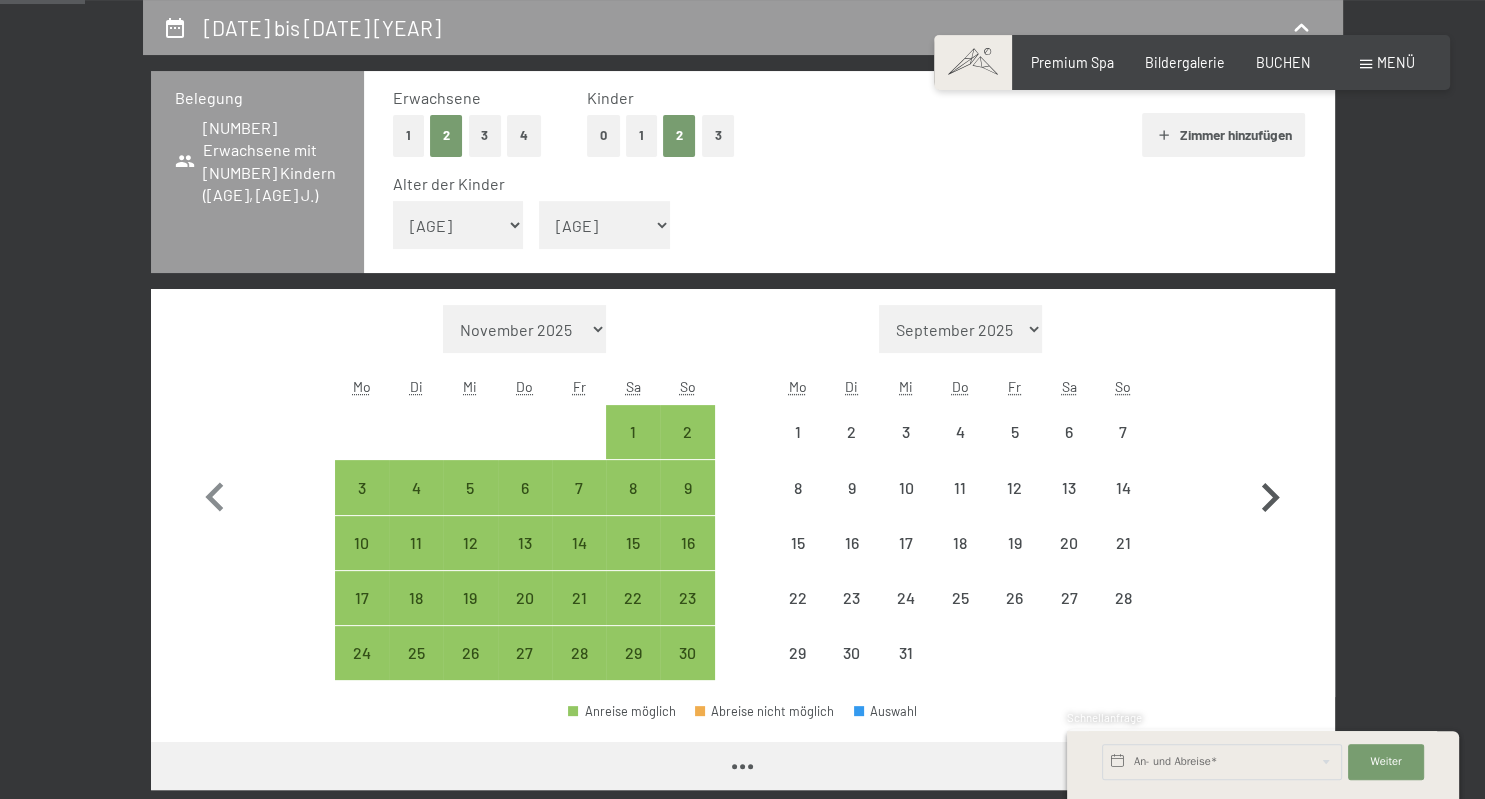 select on "2025-11-01" 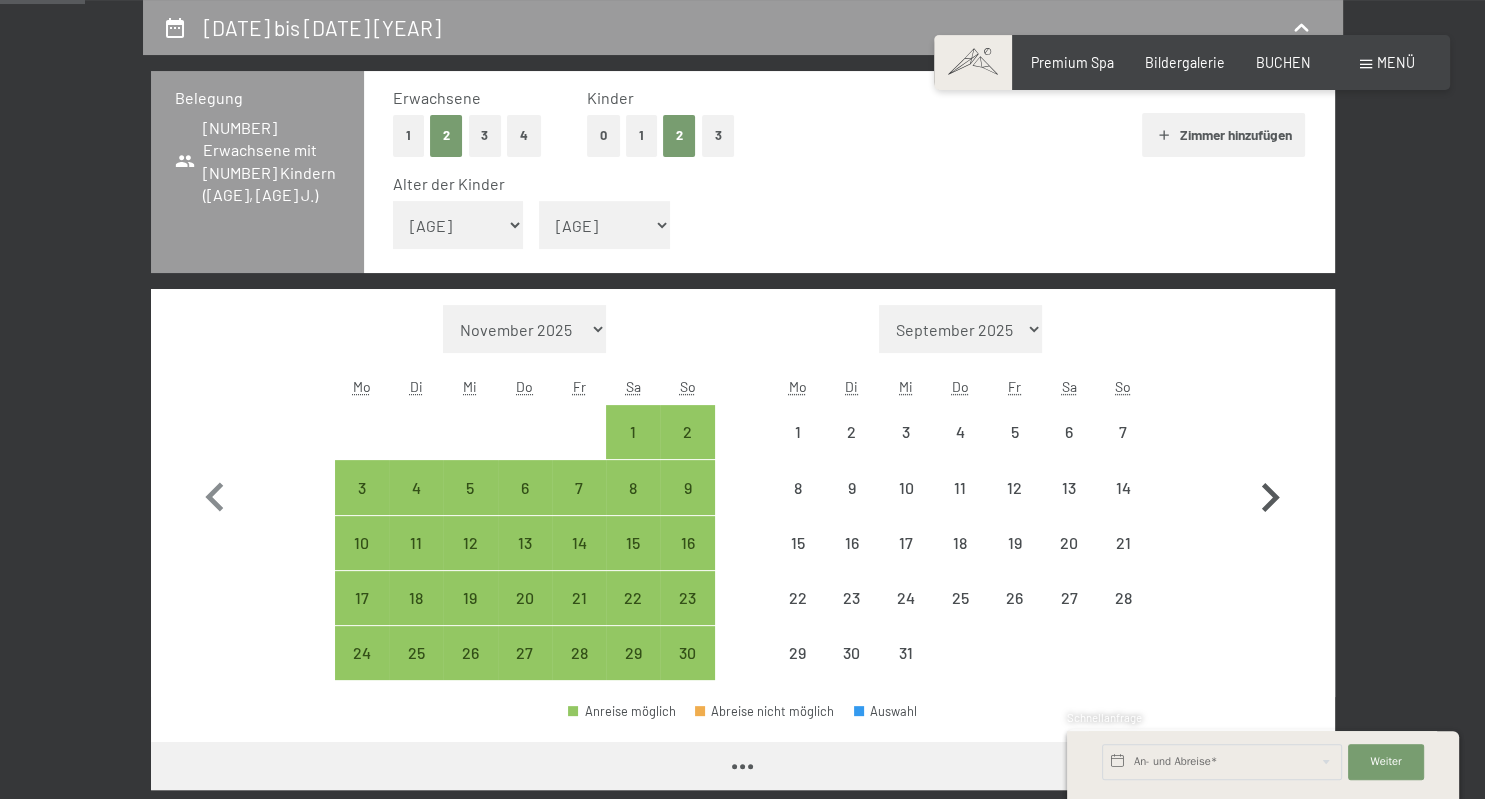 select on "[DATE]" 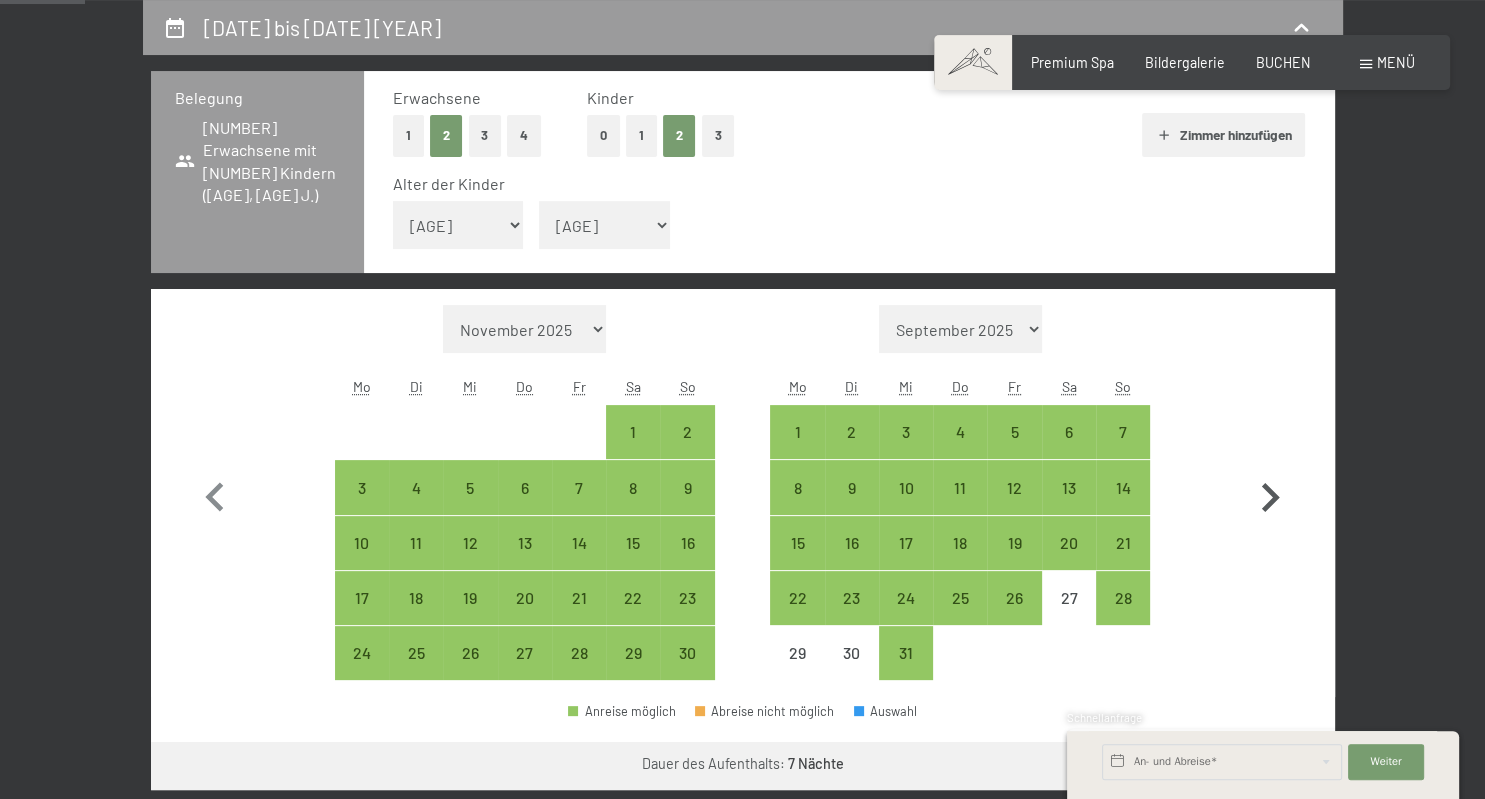 click 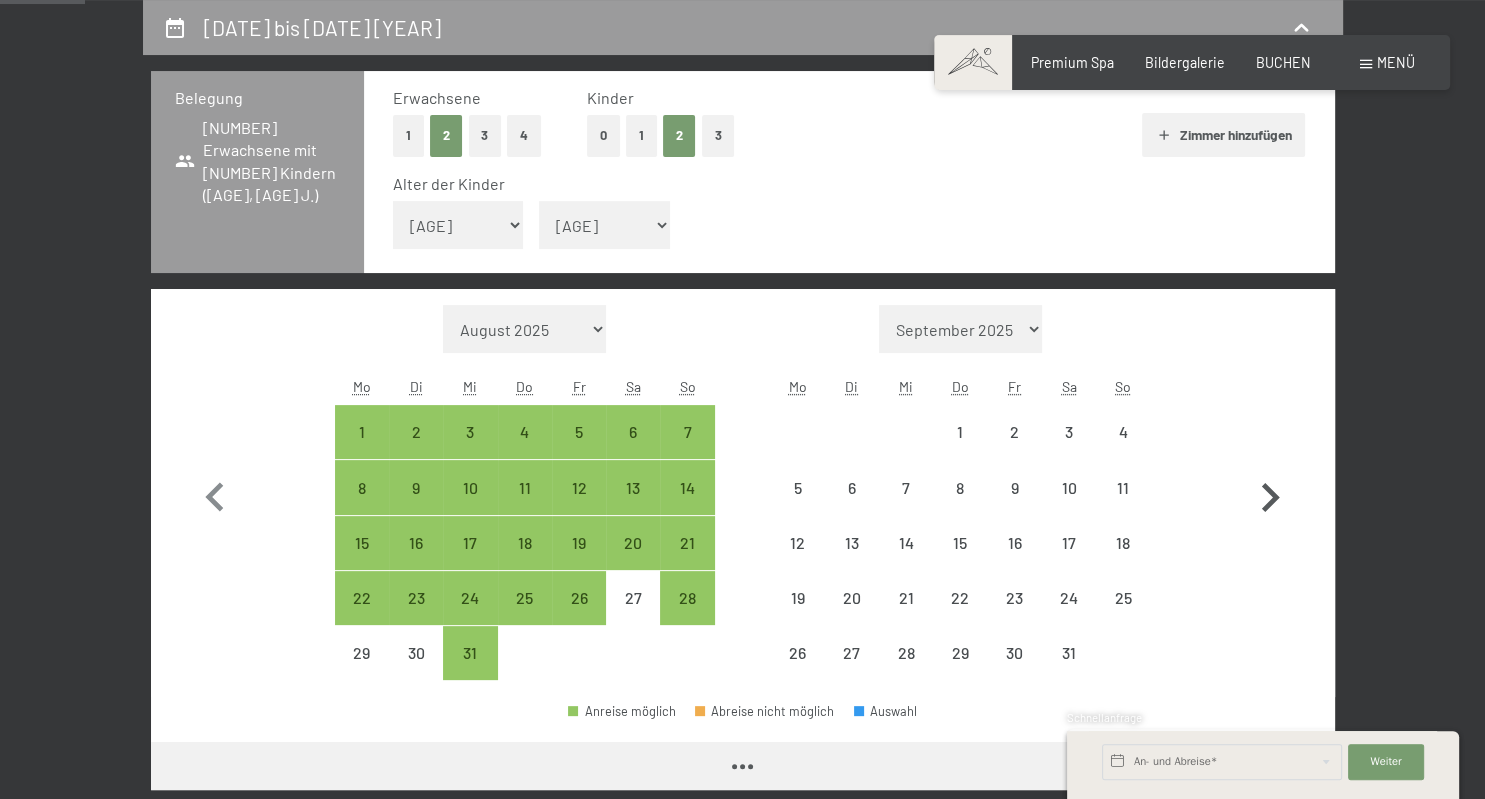 select on "[DATE]" 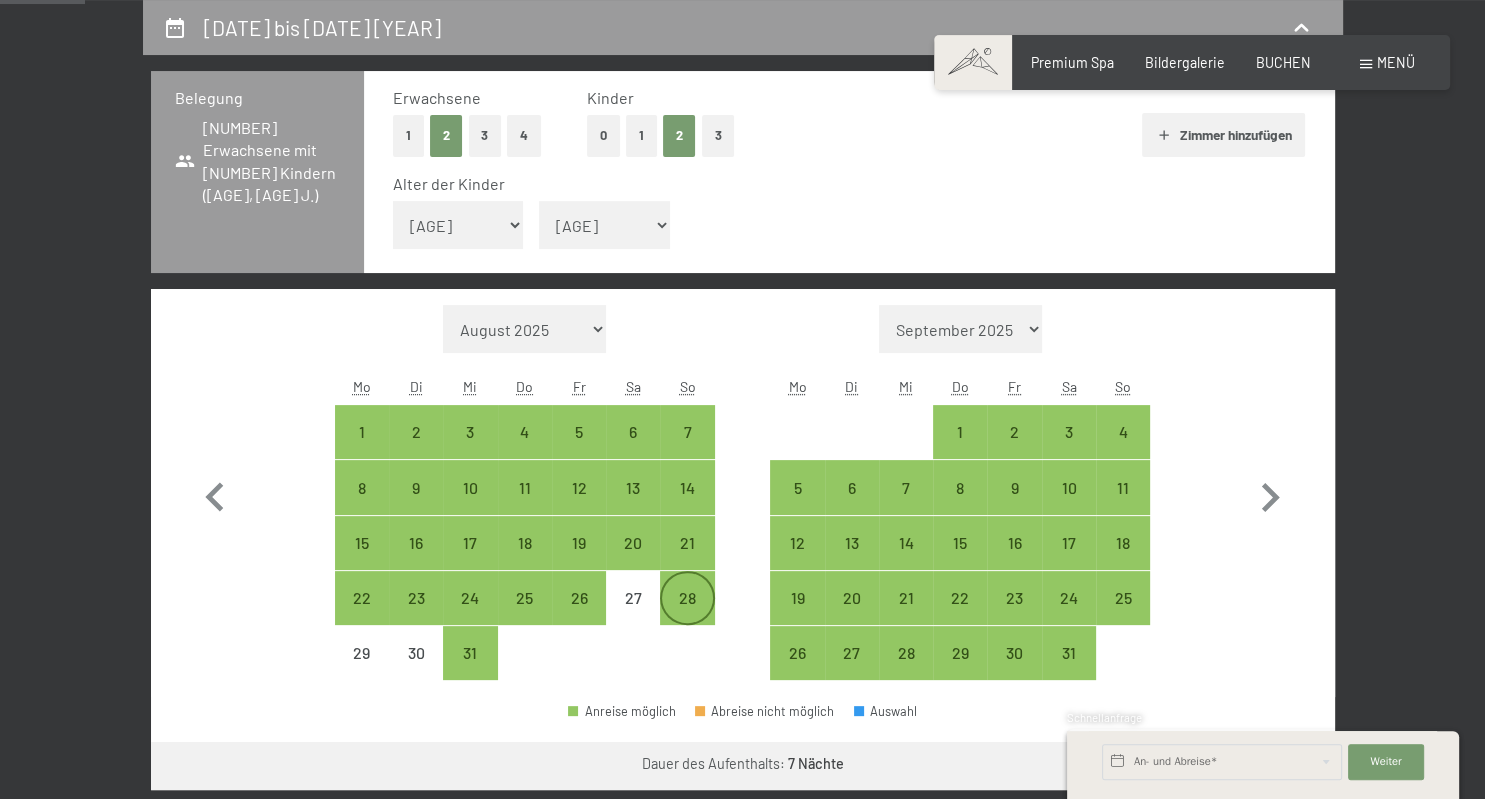 click on "28" at bounding box center [687, 615] 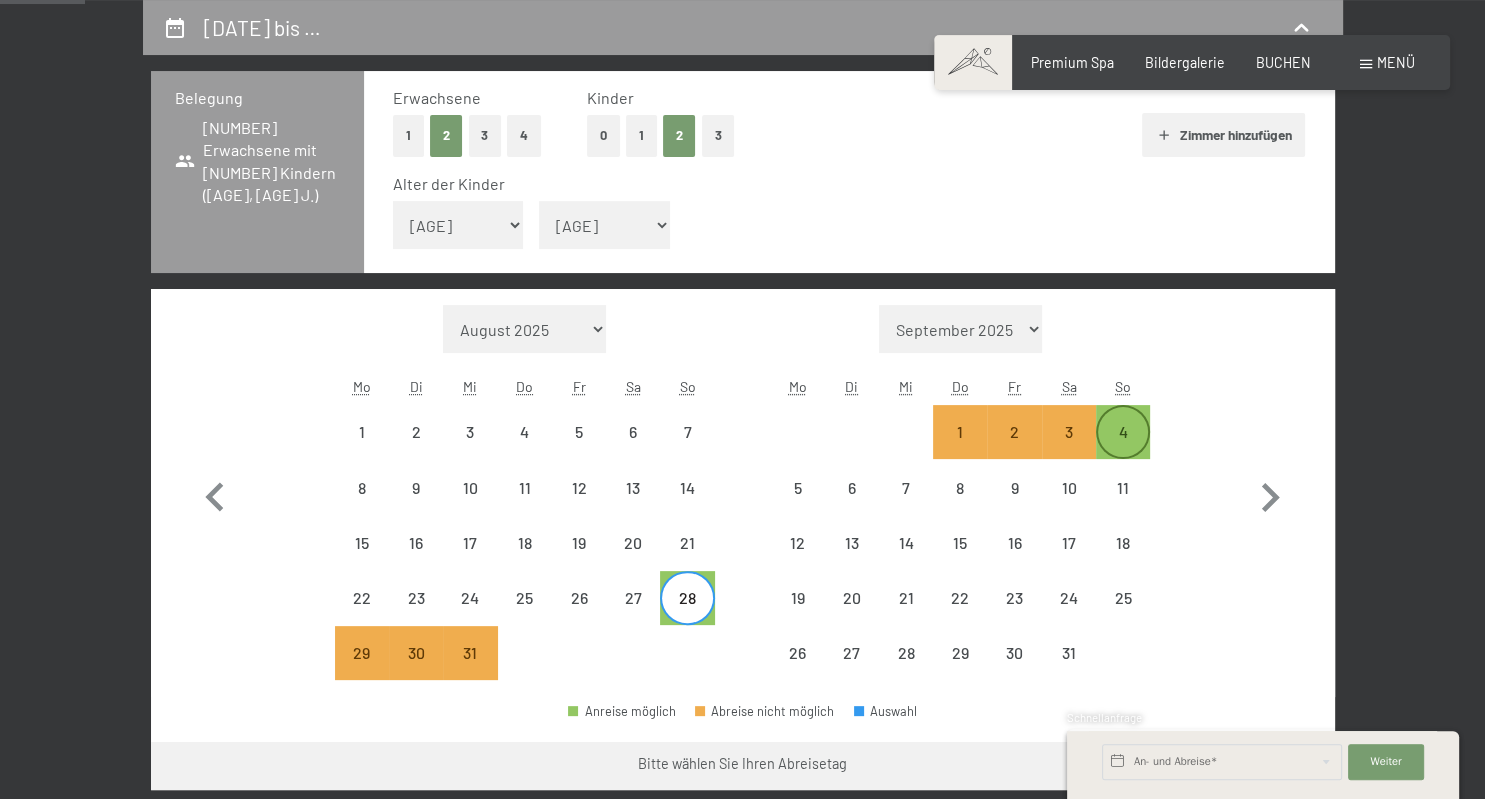 click on "4" at bounding box center [1123, 449] 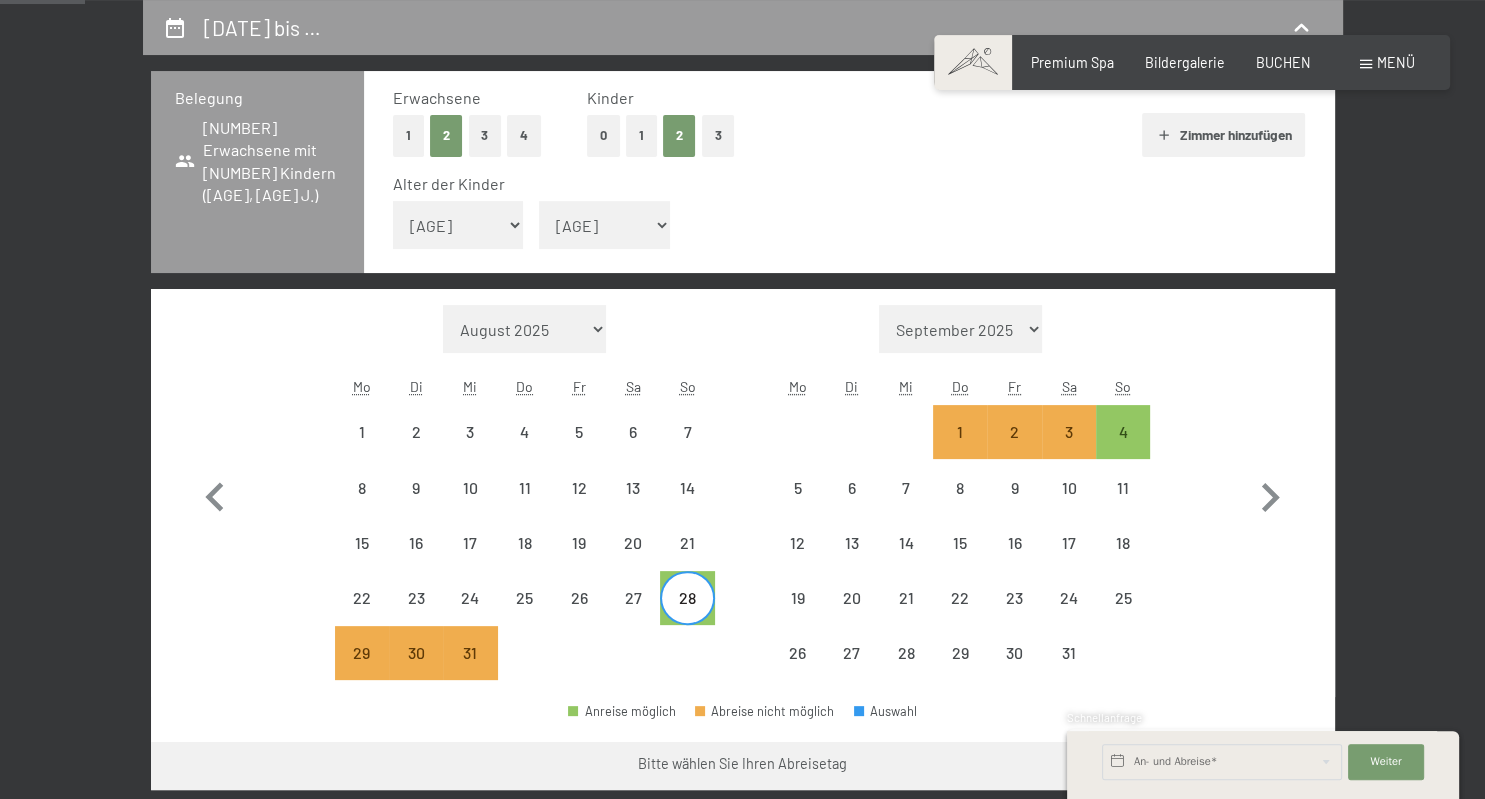 select on "[DATE]" 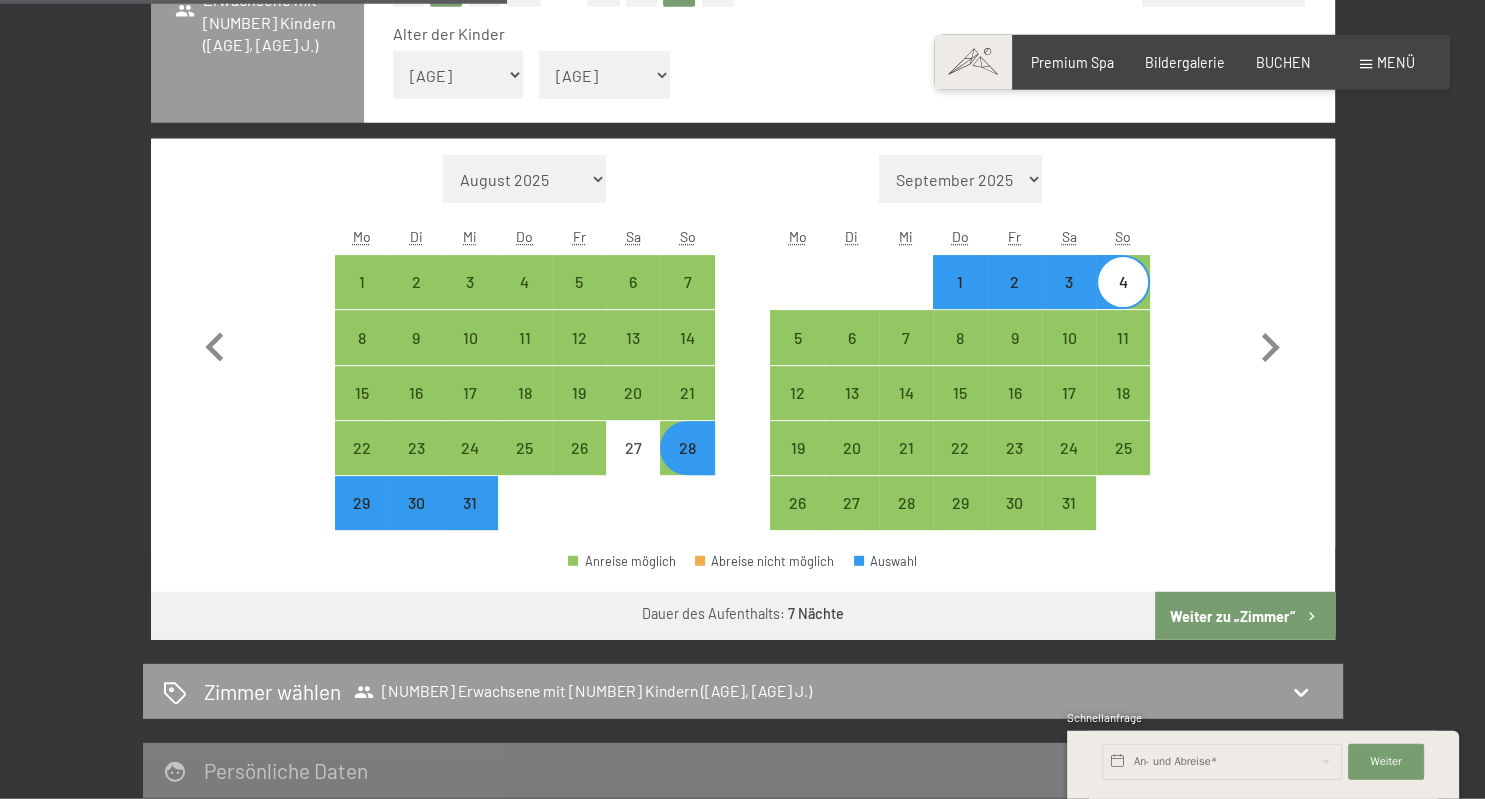 scroll, scrollTop: 631, scrollLeft: 0, axis: vertical 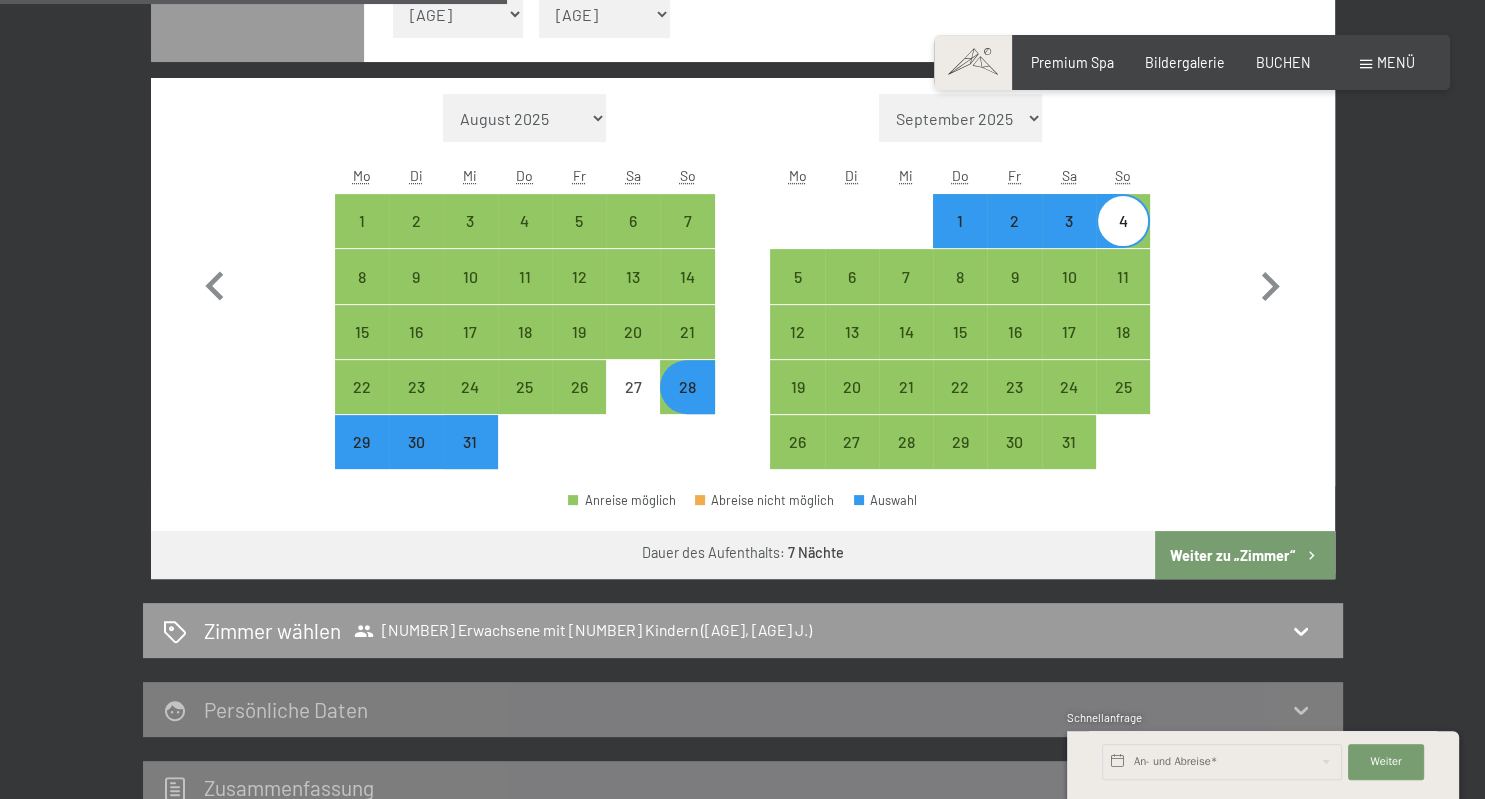 click on "Weiter zu „Zimmer“" at bounding box center [1244, 555] 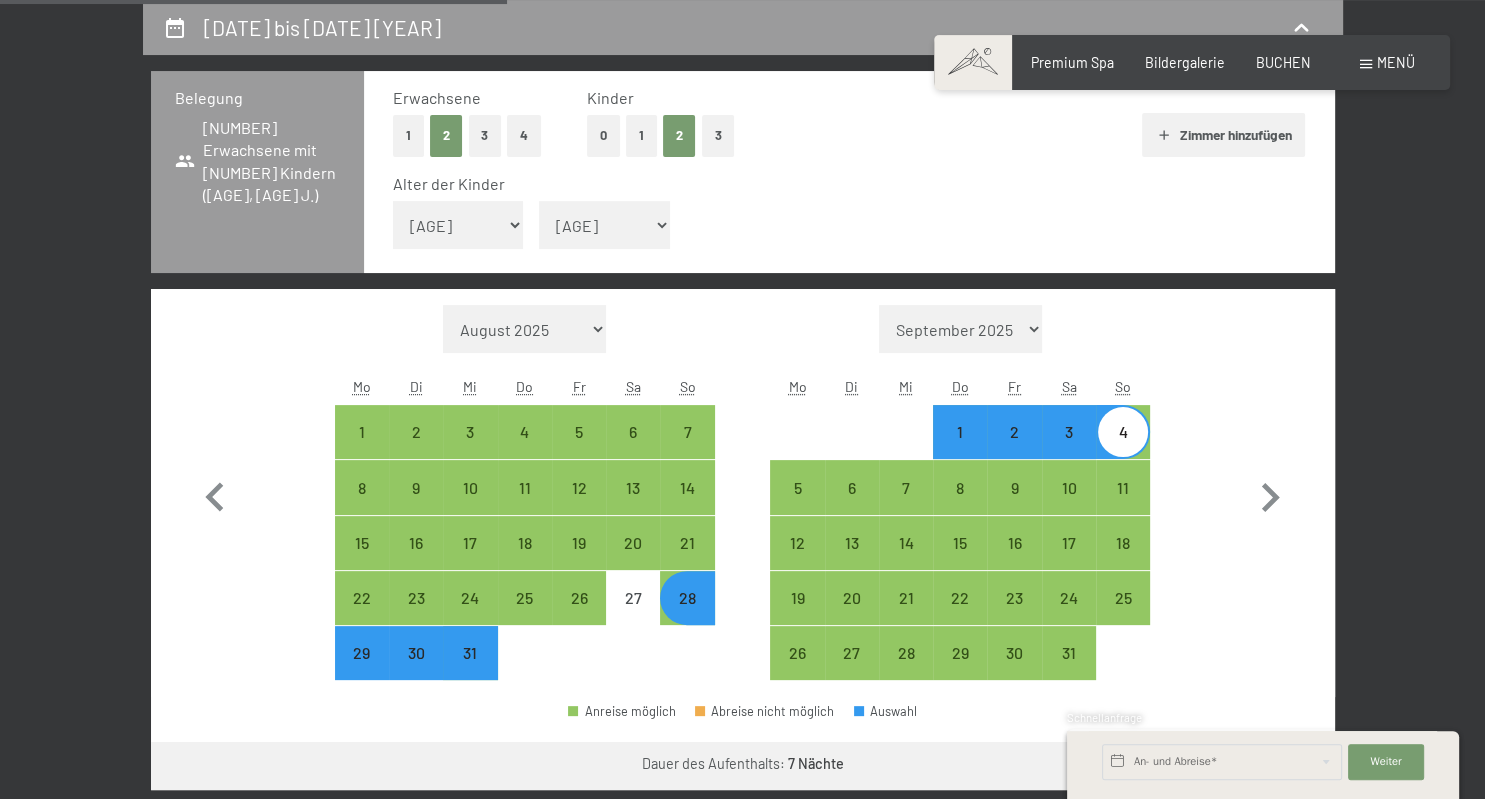 select on "[DATE]" 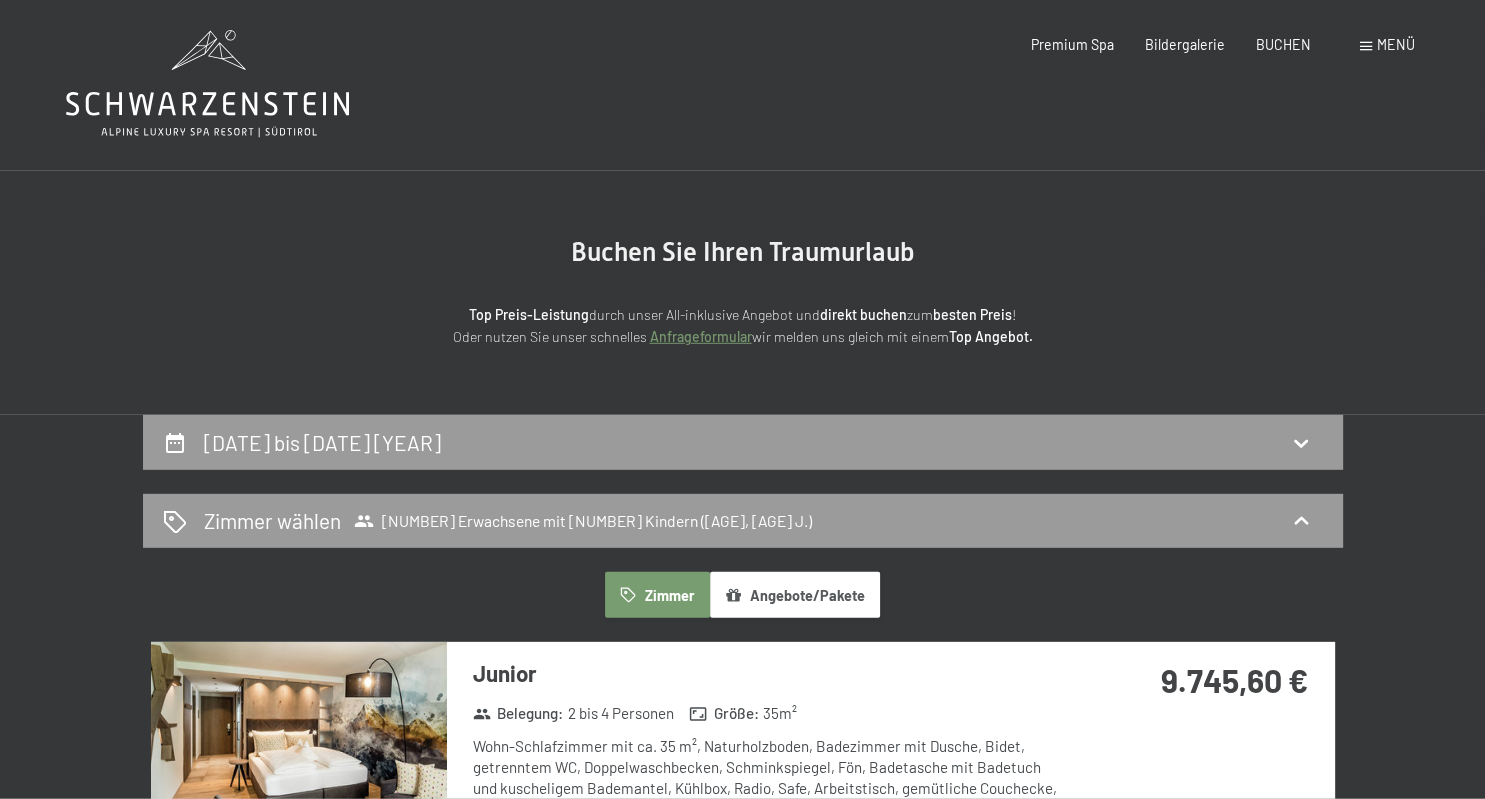 scroll, scrollTop: 0, scrollLeft: 0, axis: both 